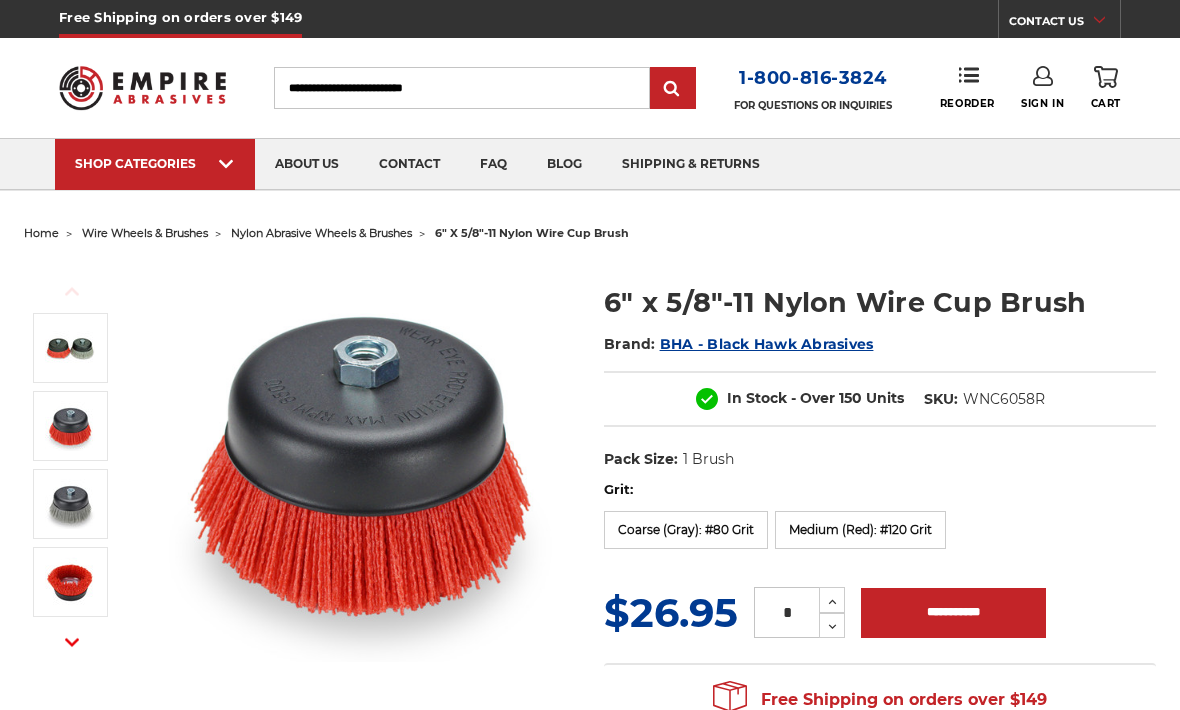scroll, scrollTop: 0, scrollLeft: 0, axis: both 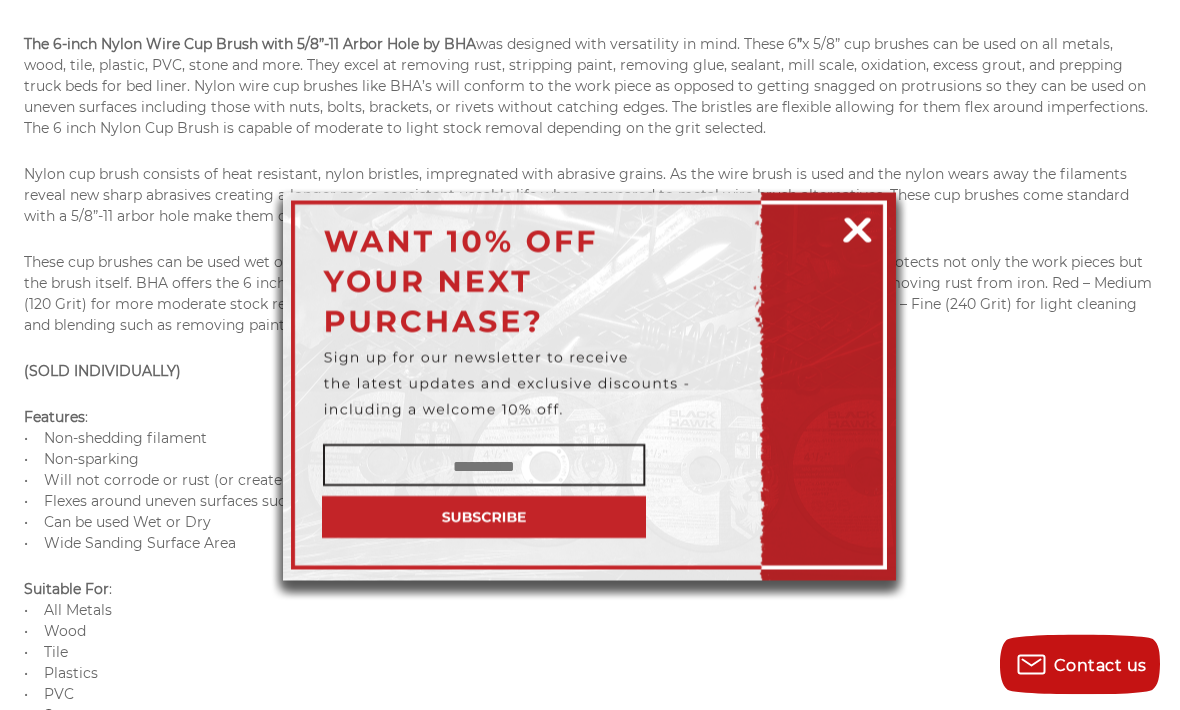 click at bounding box center (857, 227) 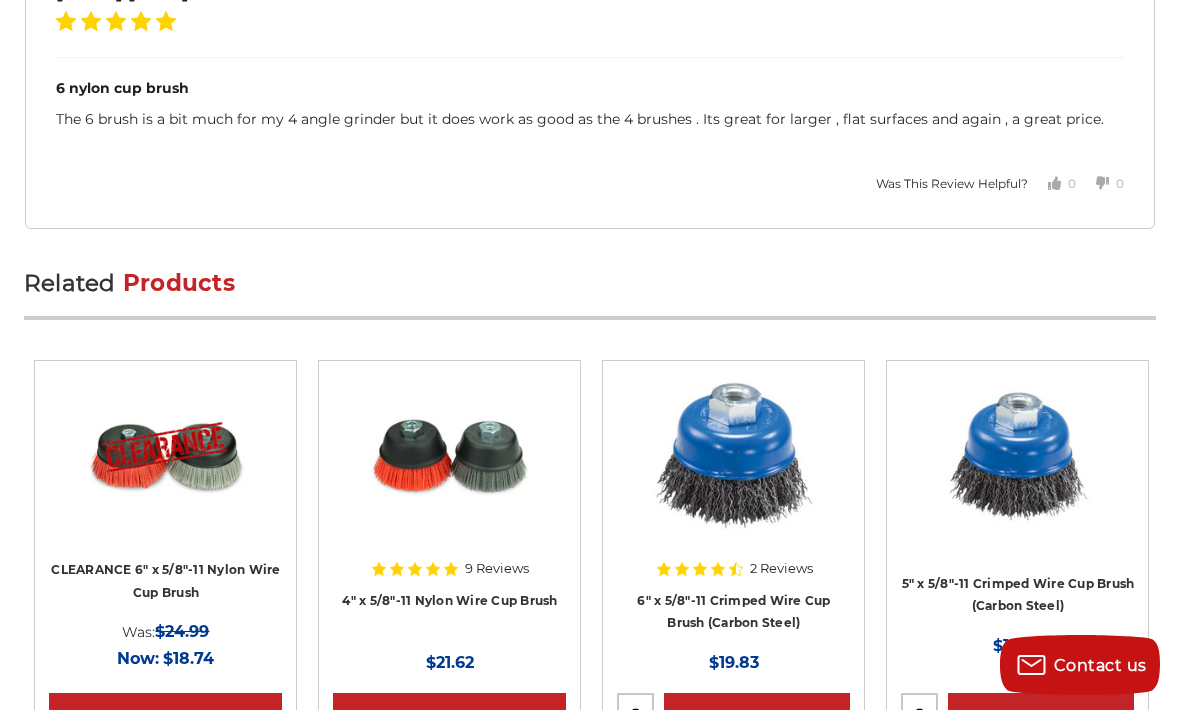 scroll, scrollTop: 6152, scrollLeft: 0, axis: vertical 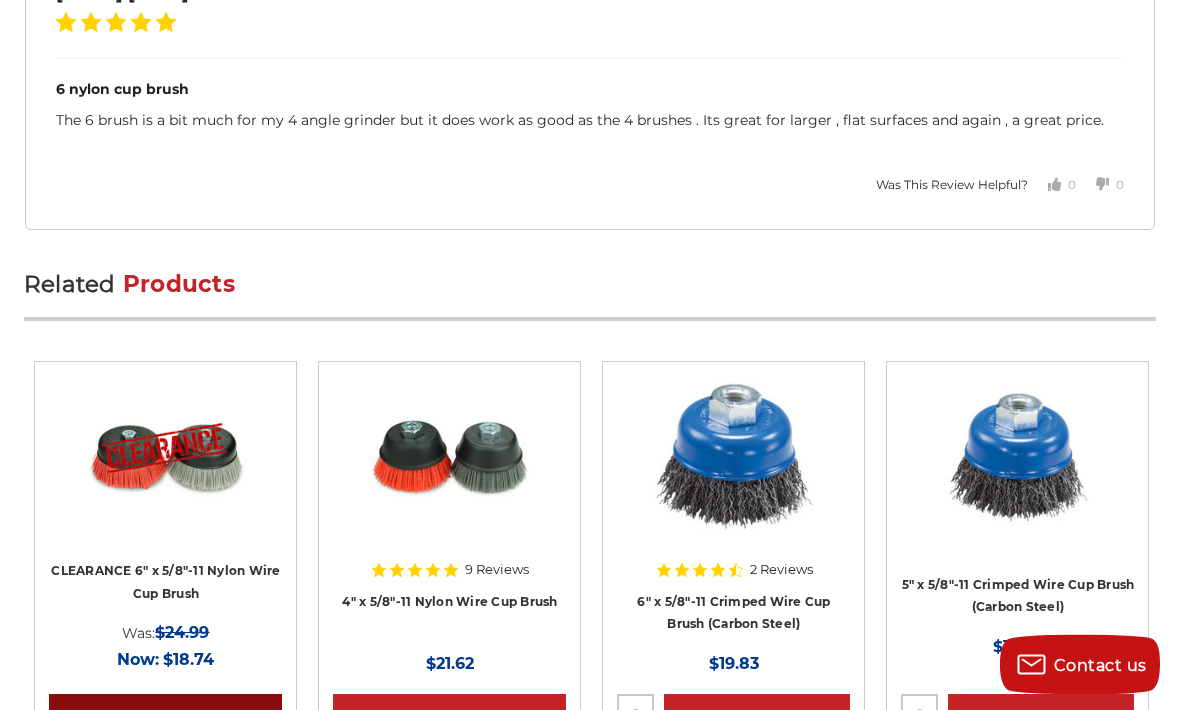 click on "Choose Options" at bounding box center [165, 716] 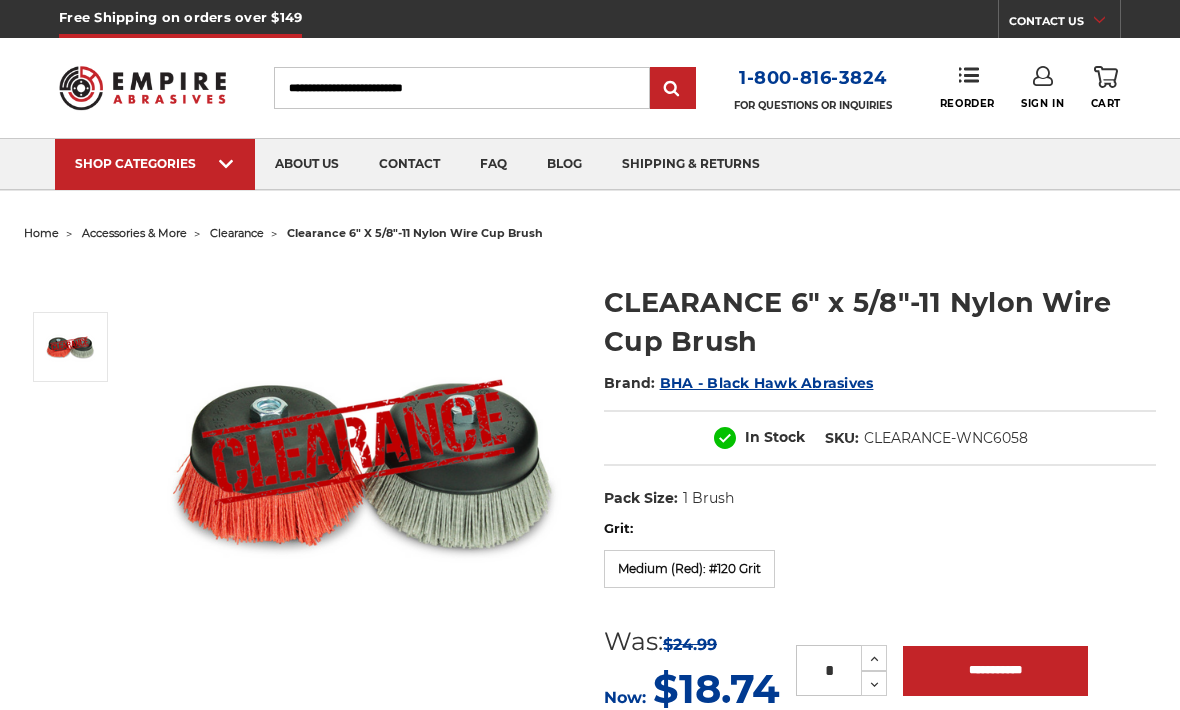 scroll, scrollTop: 0, scrollLeft: 0, axis: both 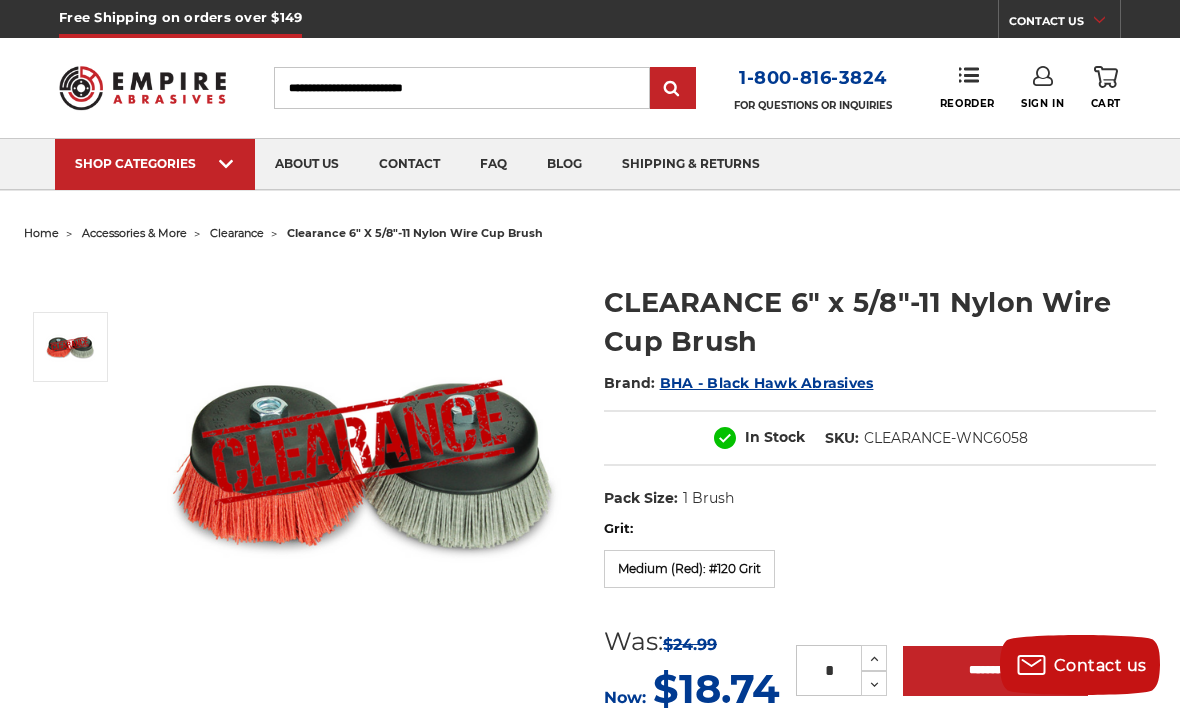 click on "Medium (Red): #120 Grit" at bounding box center (689, 569) 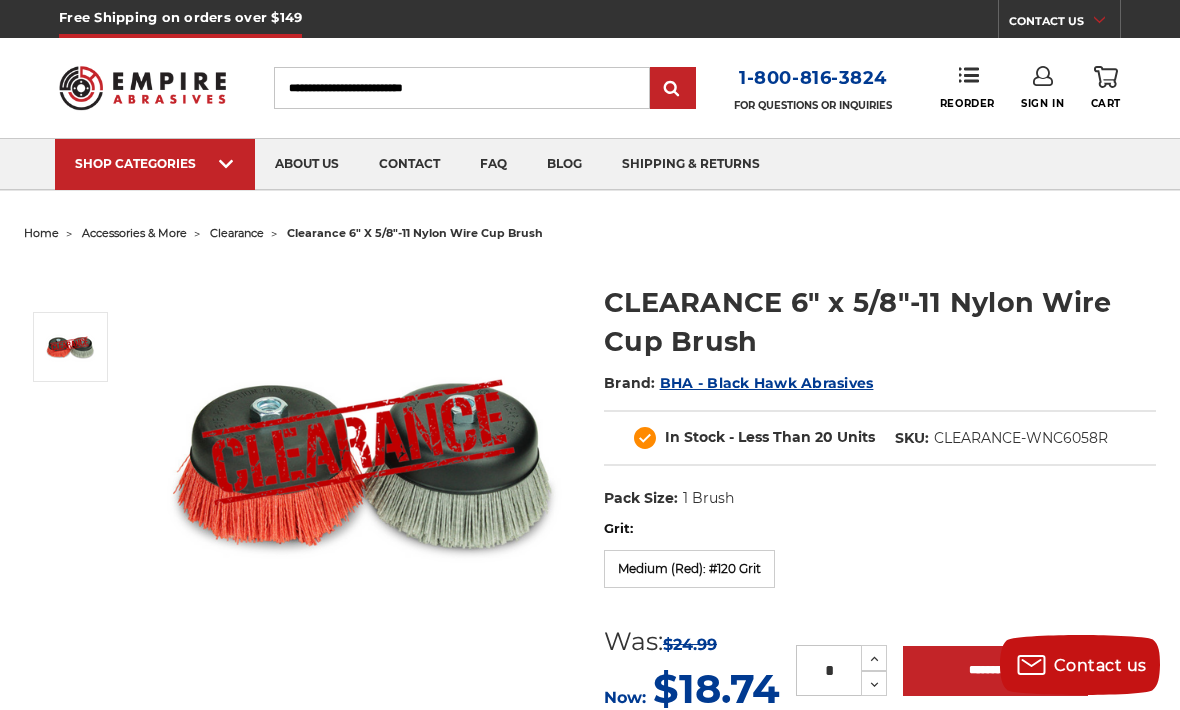 click at bounding box center (362, 462) 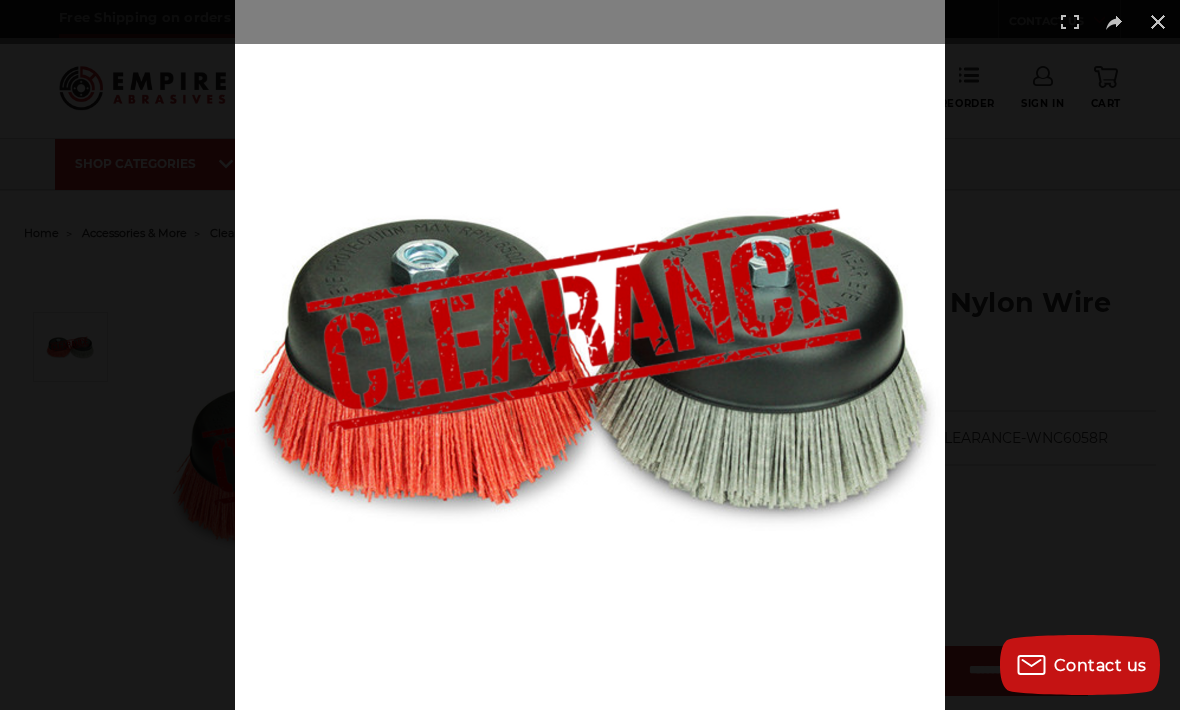 click at bounding box center [1158, 22] 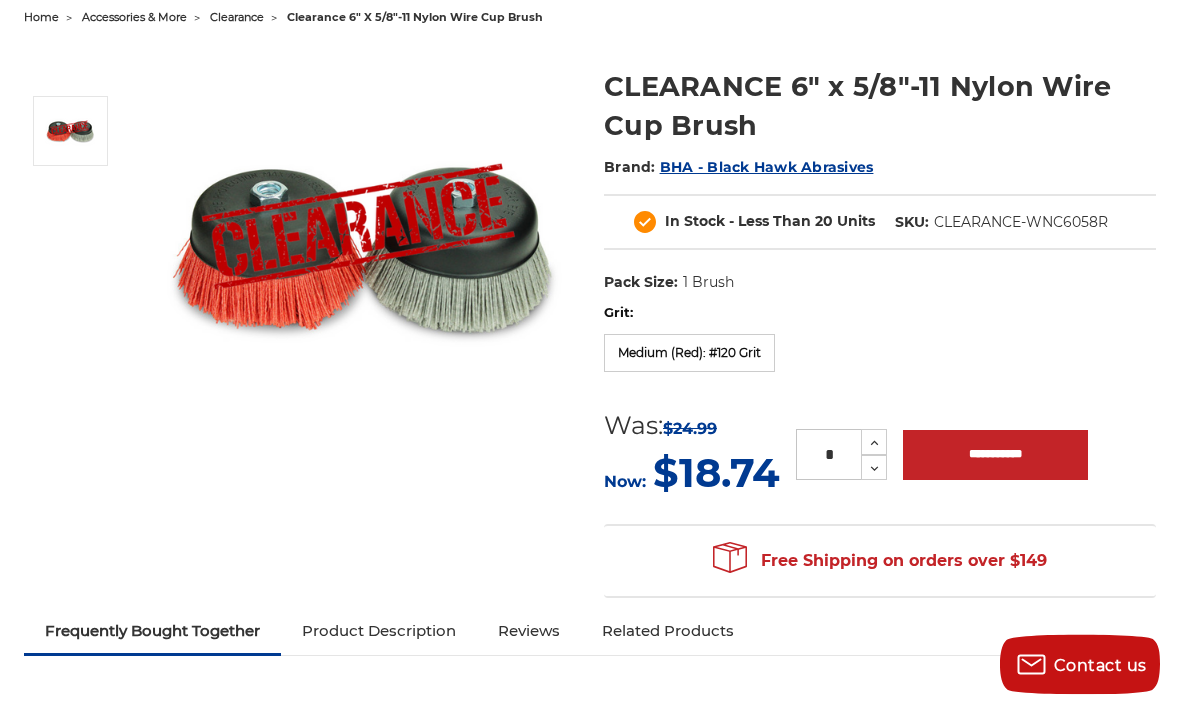 scroll, scrollTop: 216, scrollLeft: 0, axis: vertical 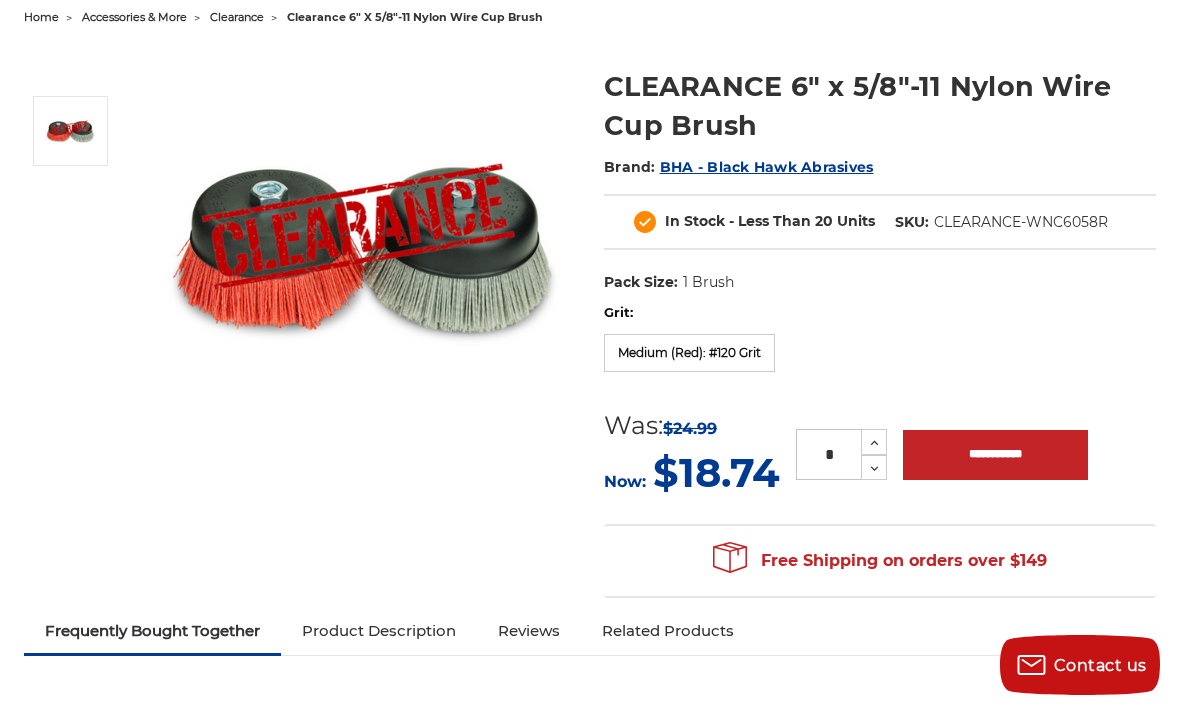 click on "Increase Quantity:" at bounding box center [874, 442] 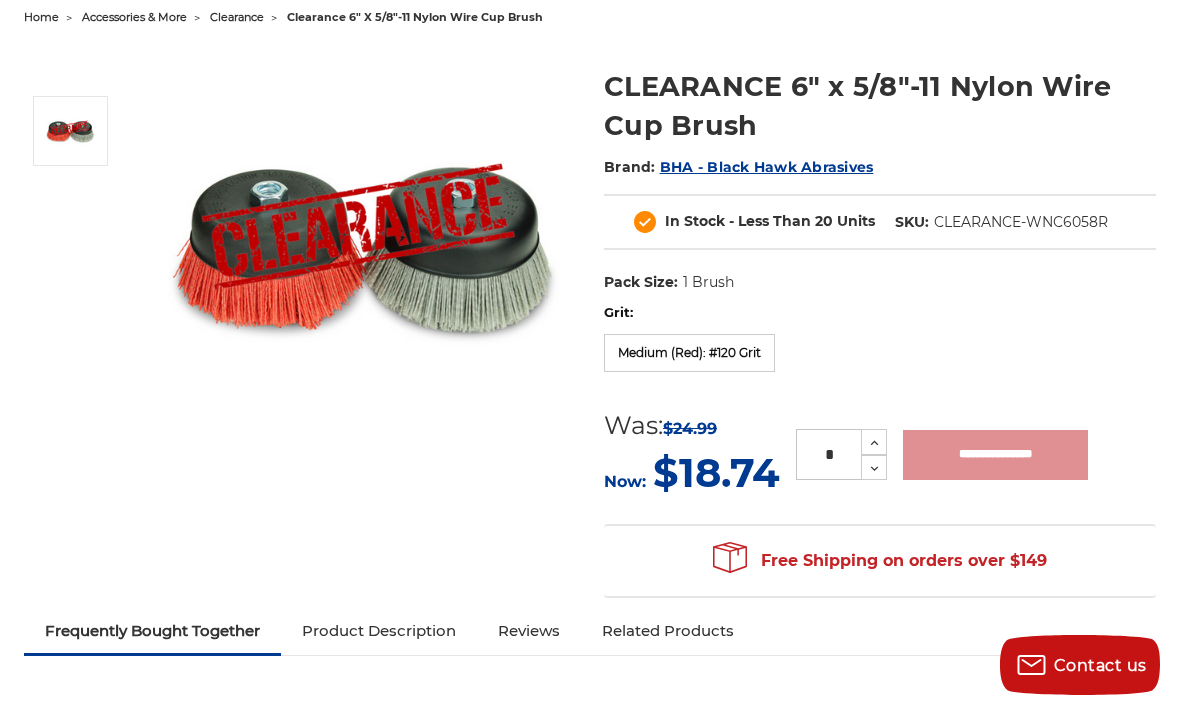 type on "**********" 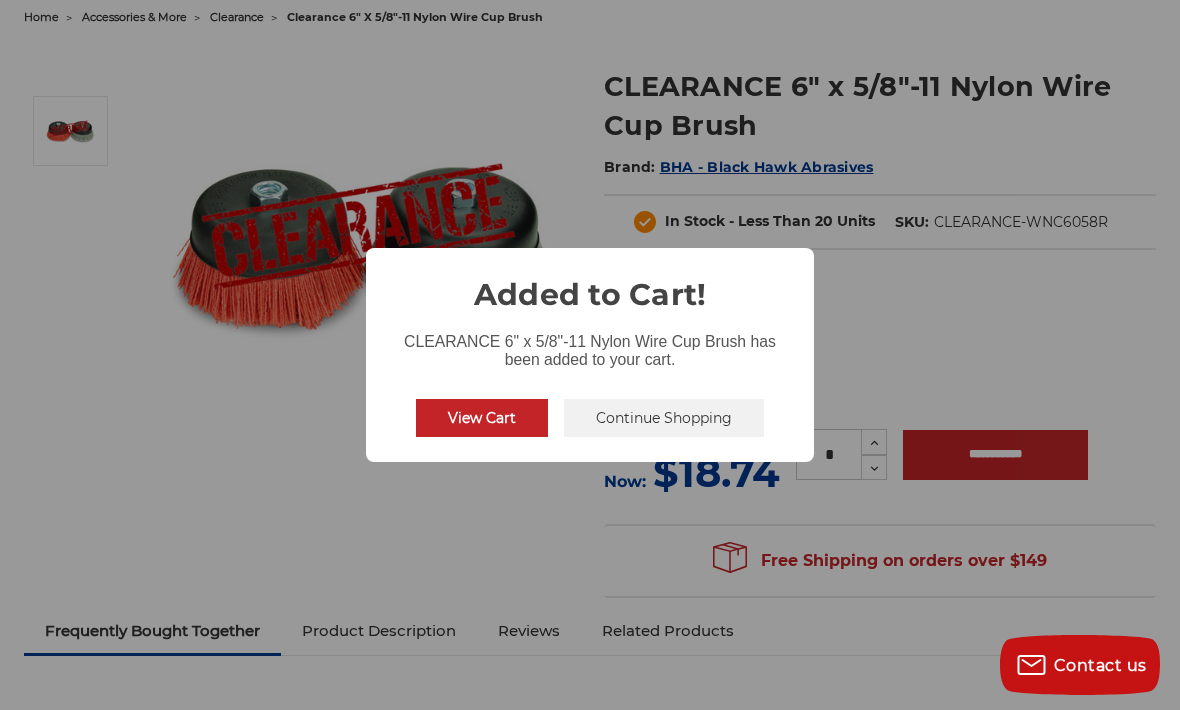 click on "Continue Shopping" at bounding box center (664, 418) 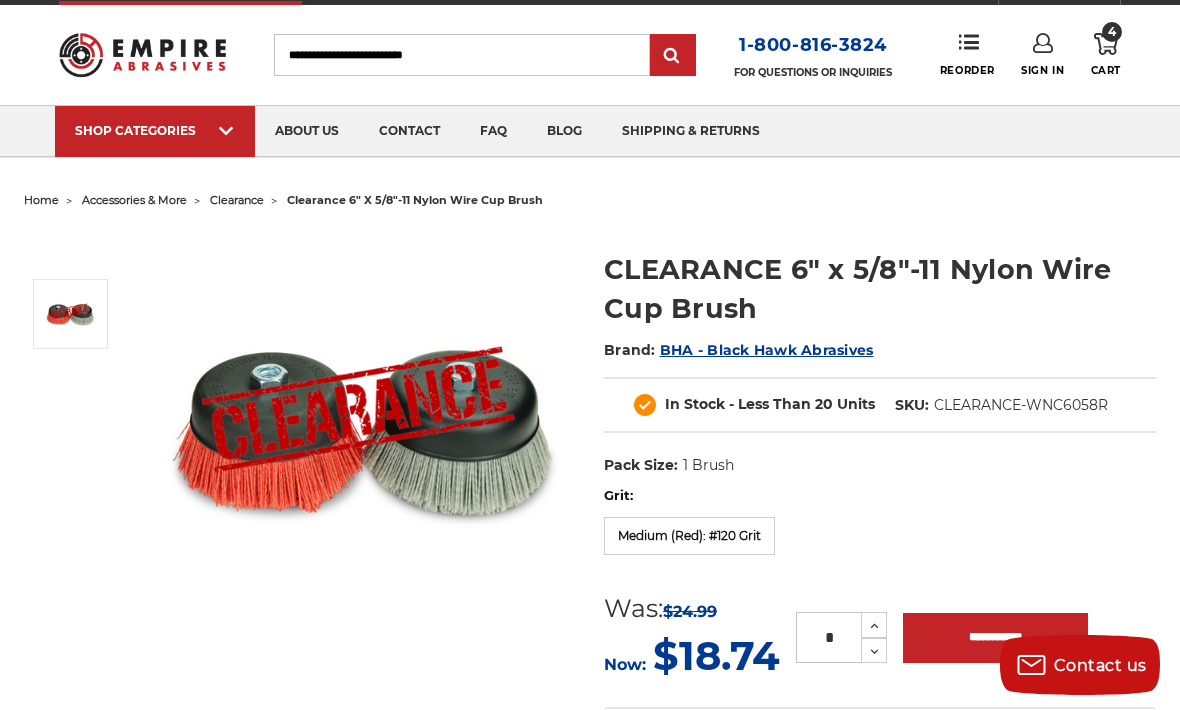 scroll, scrollTop: 0, scrollLeft: 0, axis: both 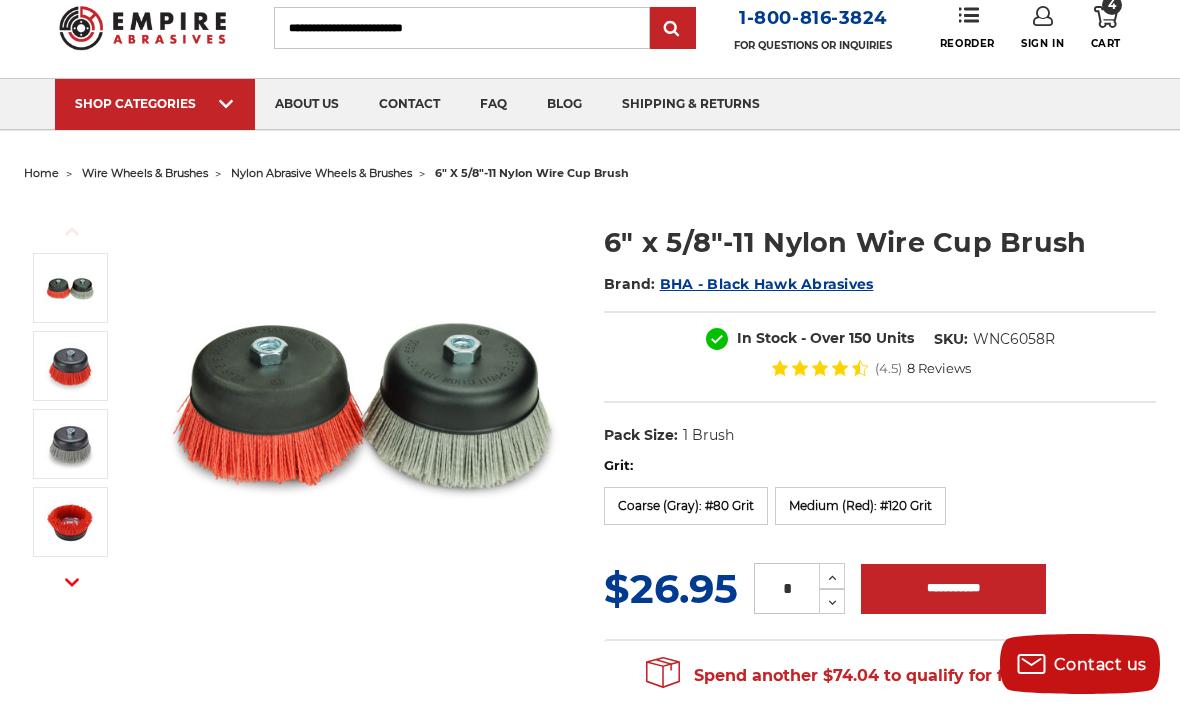 click on "Coarse (Gray): #80 Grit" at bounding box center [686, 507] 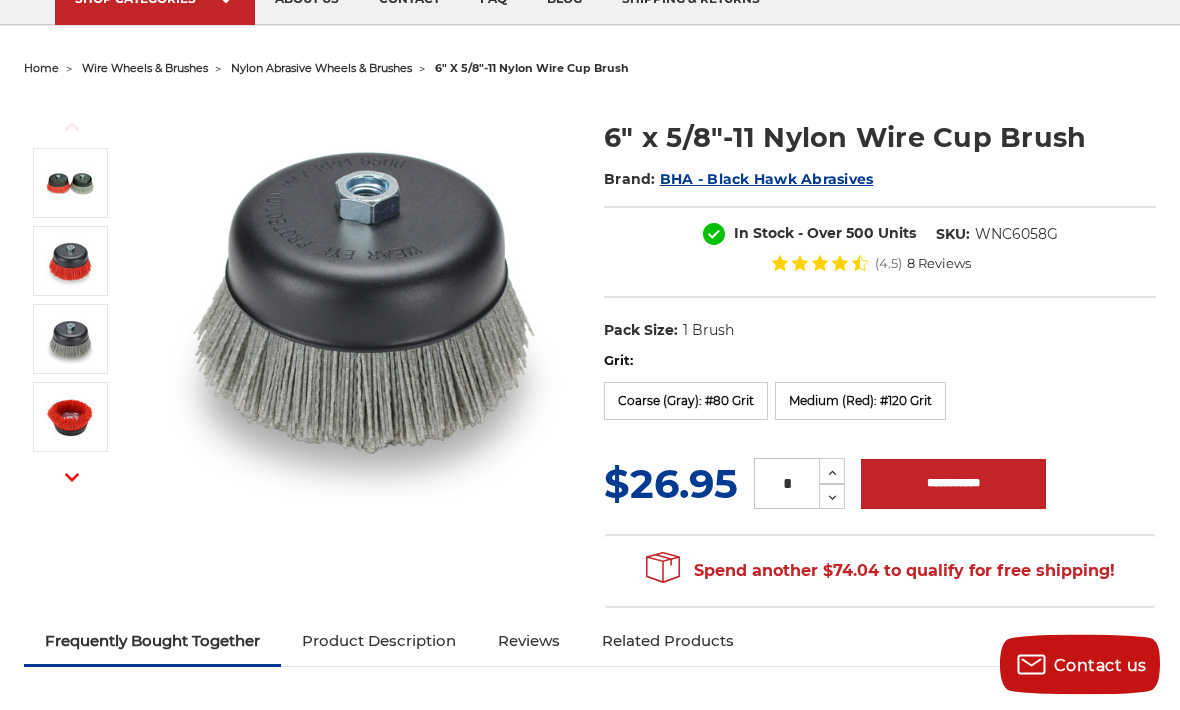 scroll, scrollTop: 165, scrollLeft: 0, axis: vertical 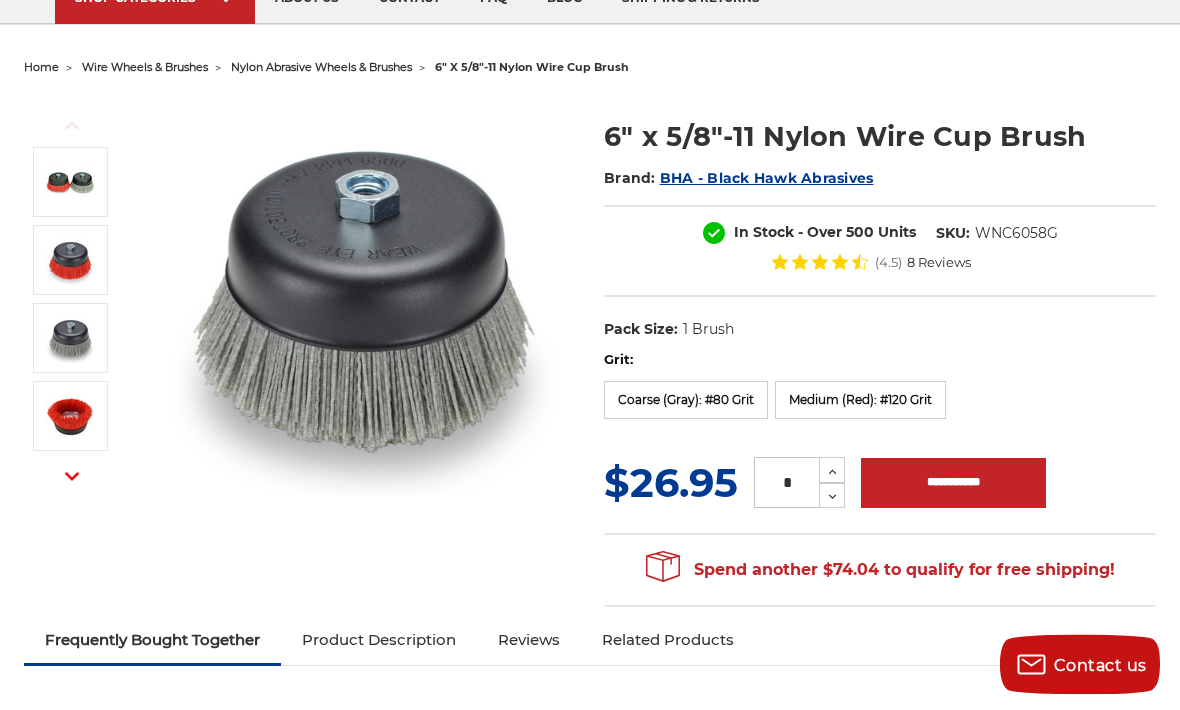 click 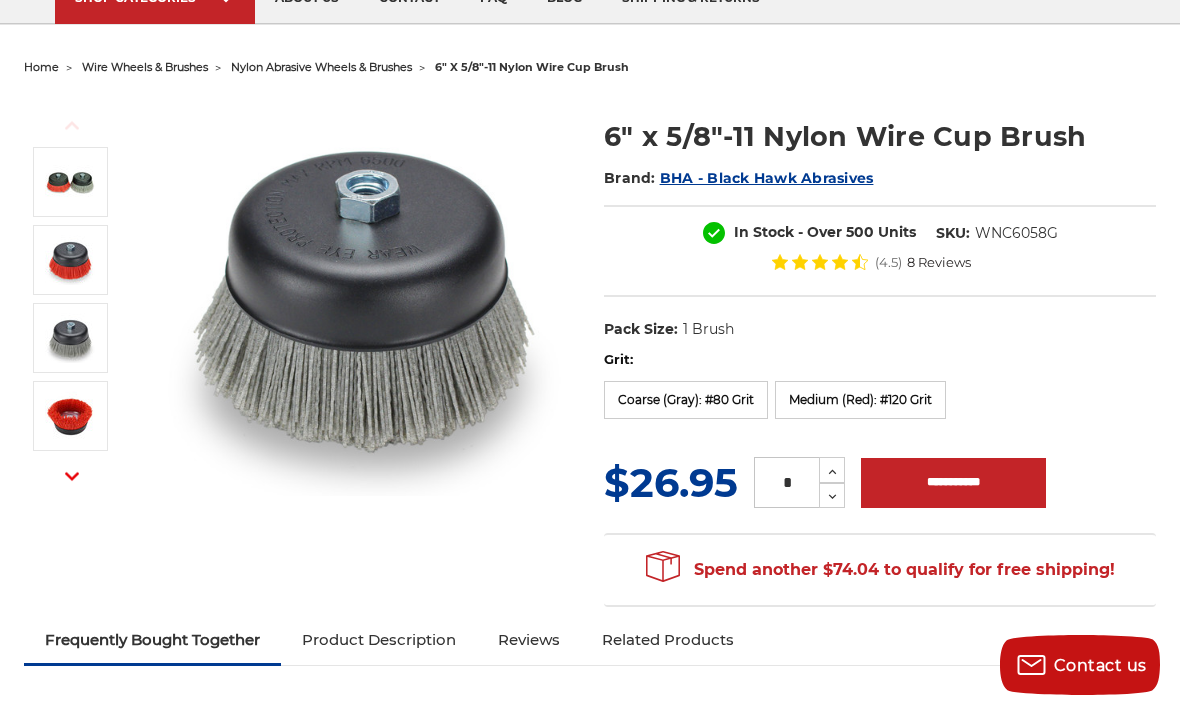 click 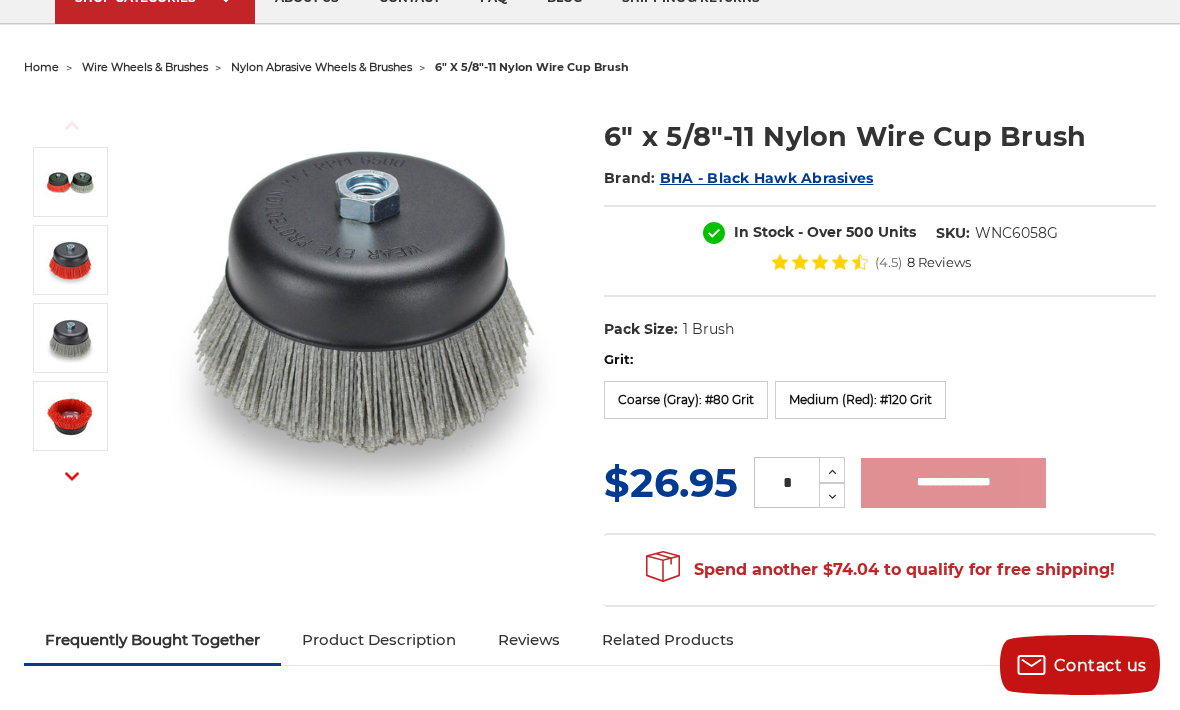 type on "**********" 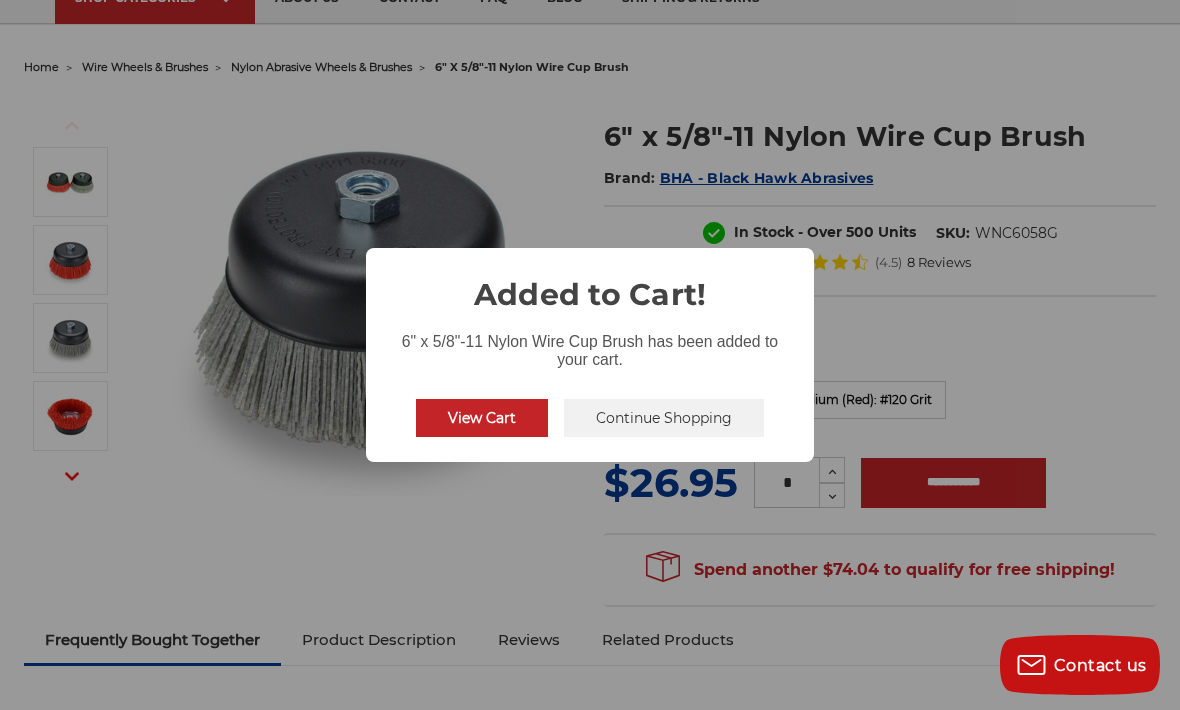 click on "View Cart" at bounding box center [482, 418] 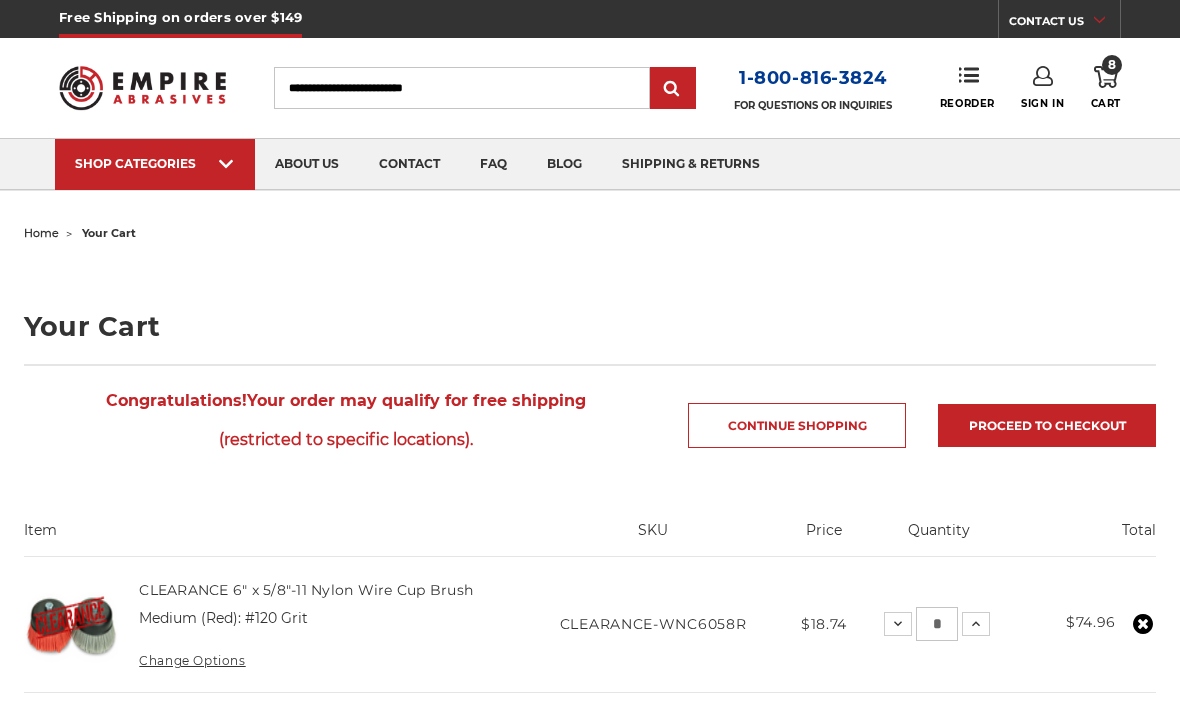 scroll, scrollTop: 0, scrollLeft: 0, axis: both 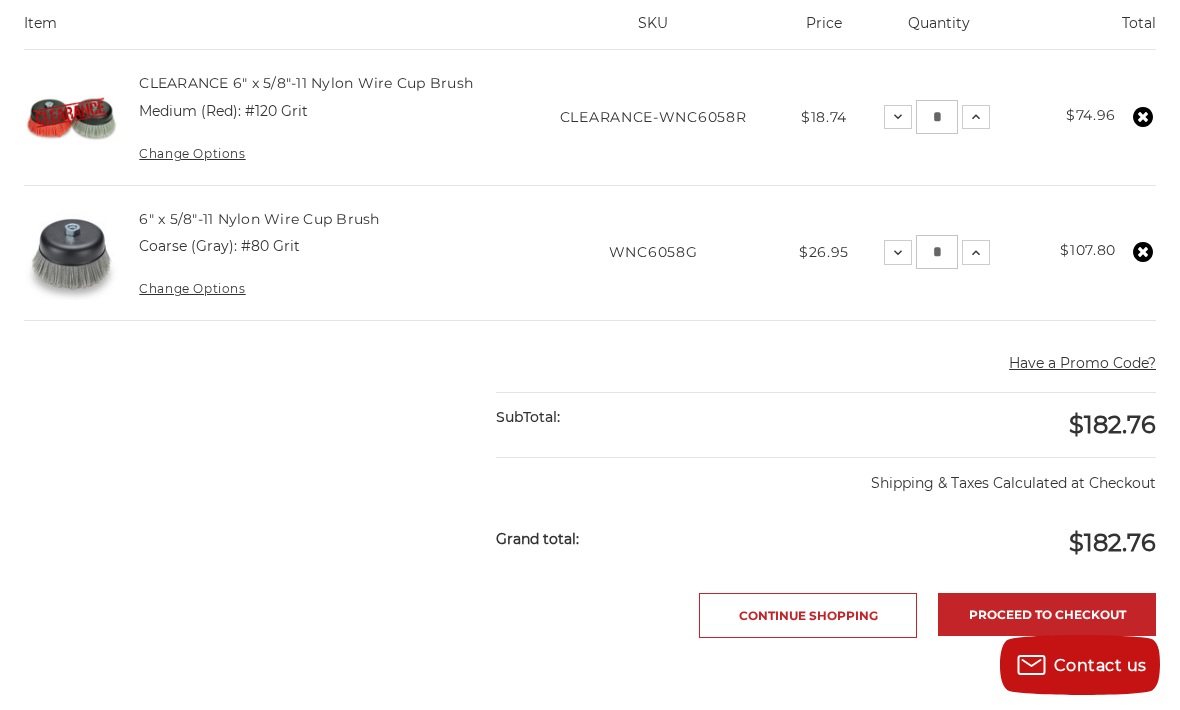 click on "Proceed to checkout" at bounding box center [1047, 614] 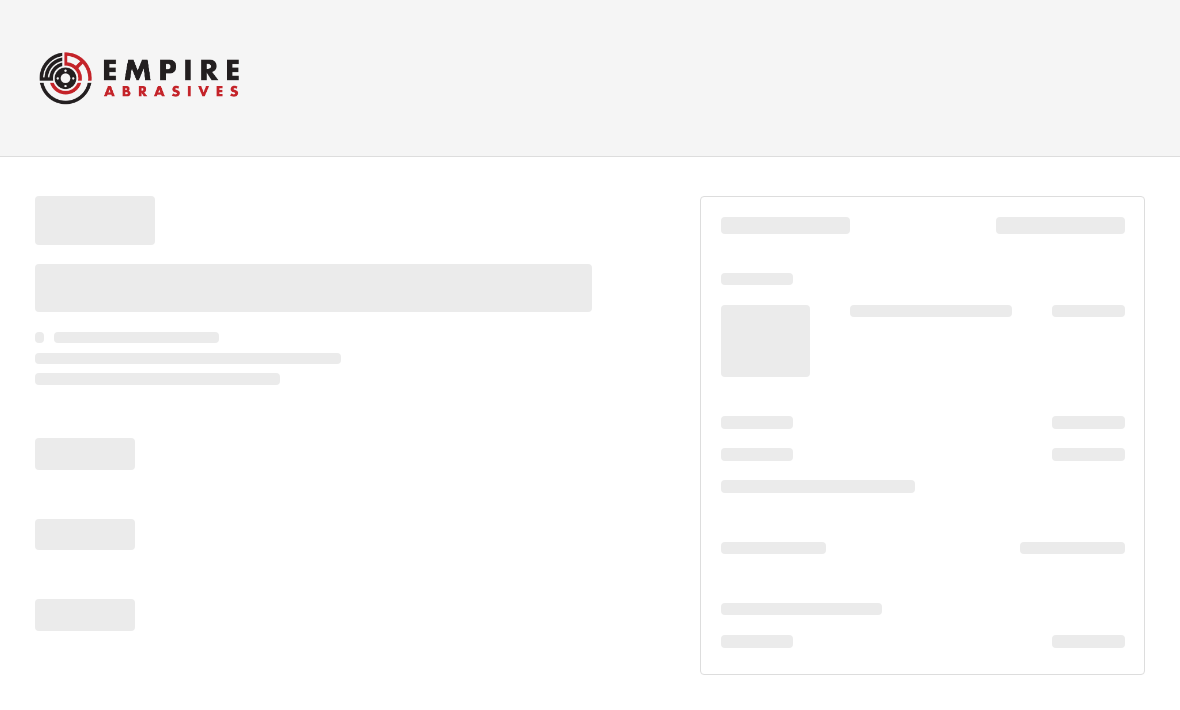 scroll, scrollTop: 0, scrollLeft: 0, axis: both 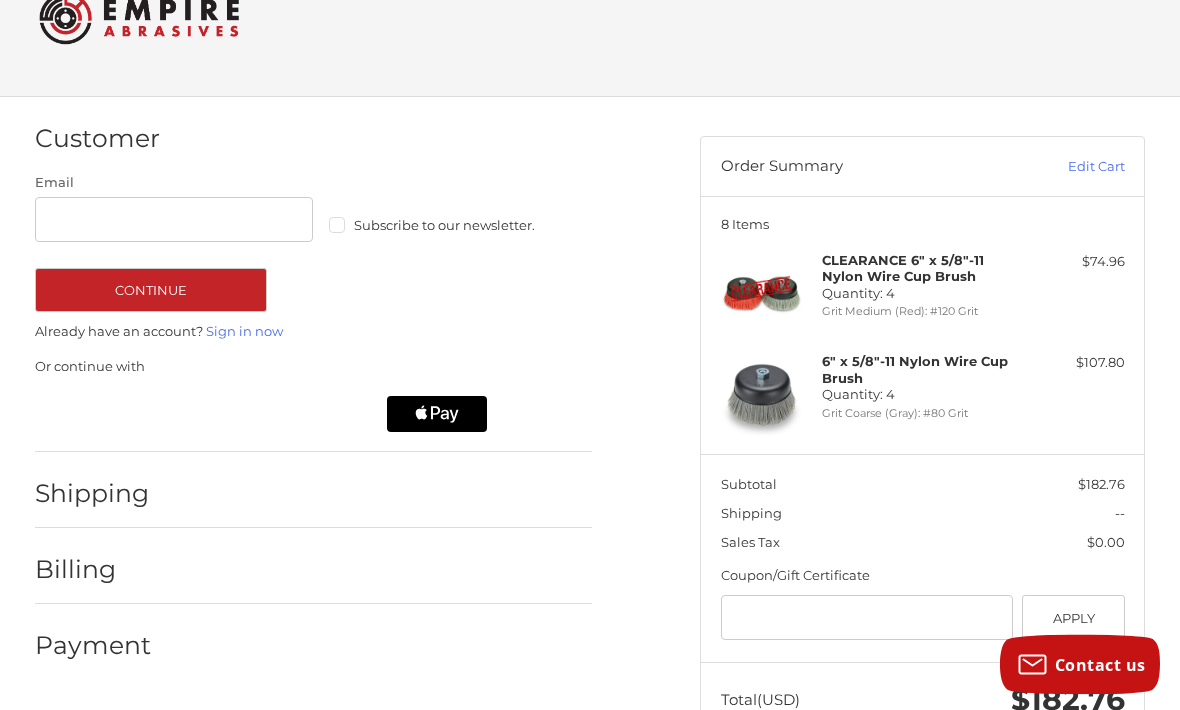 click at bounding box center [381, 499] 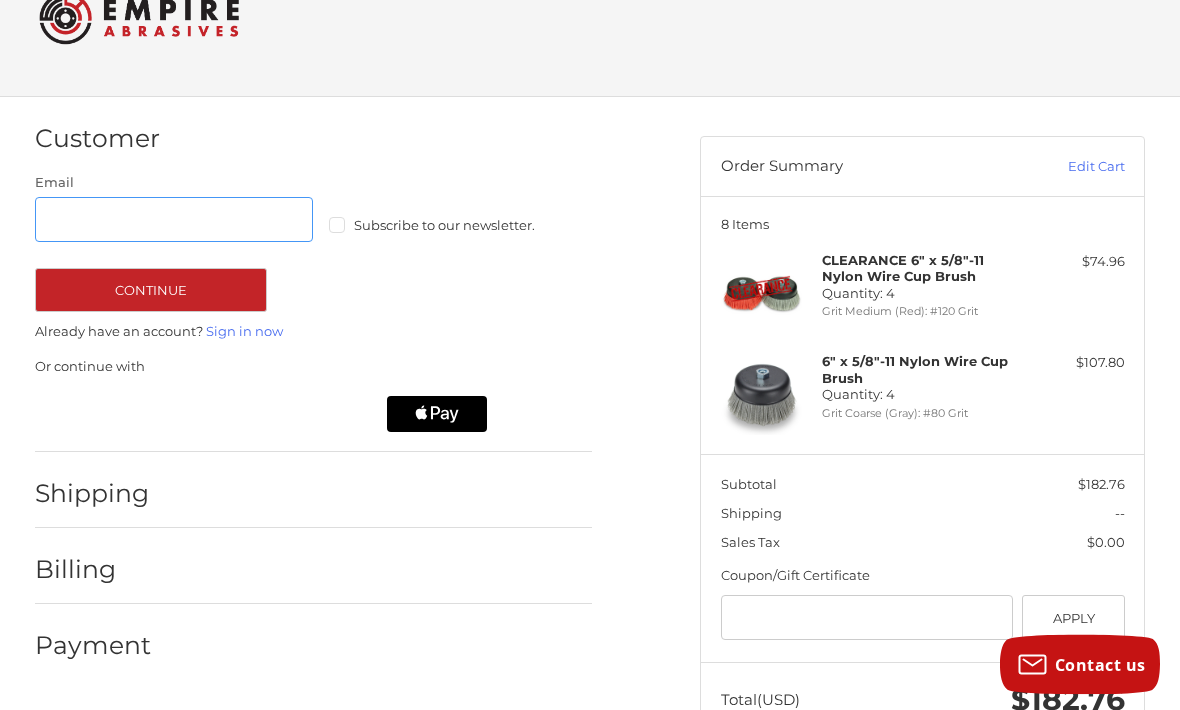 click on "Email" at bounding box center [174, 220] 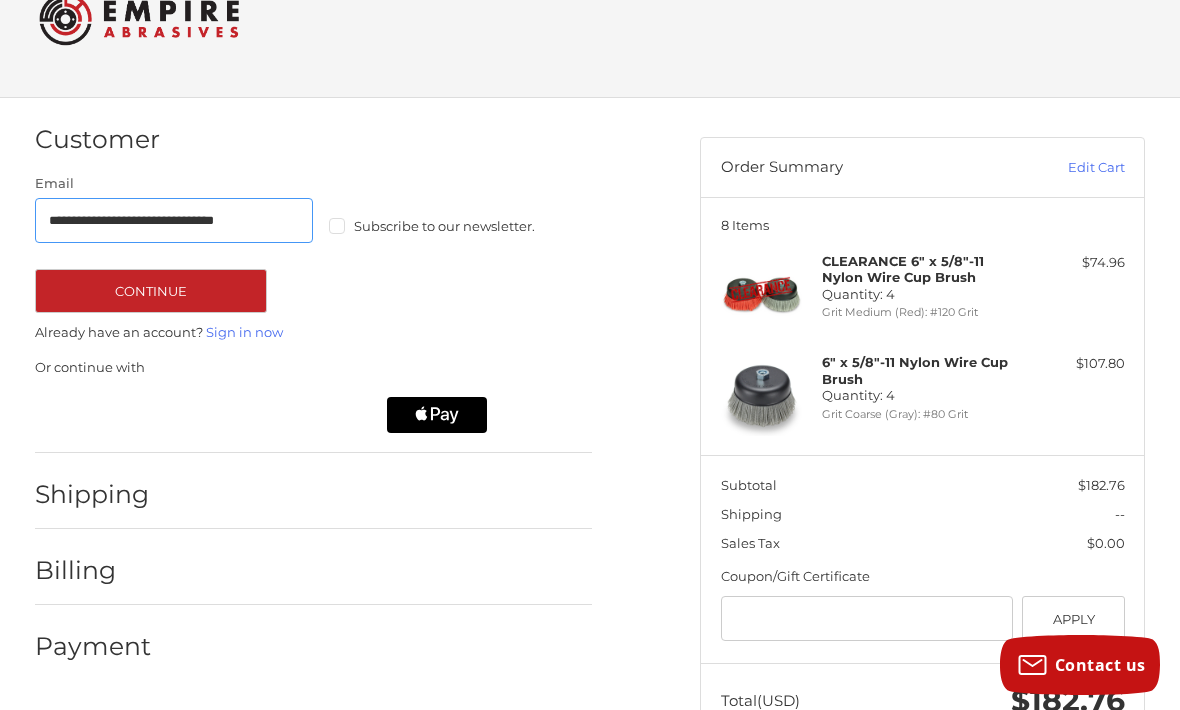 type on "**********" 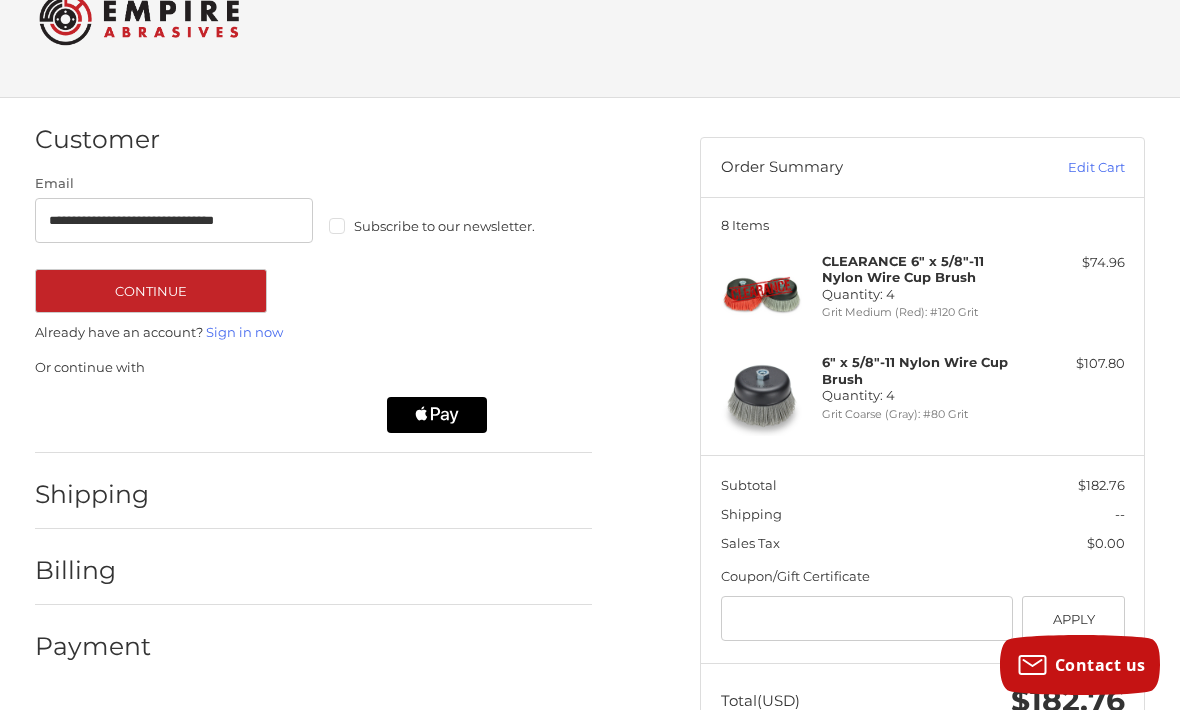 click on "Continue" at bounding box center [151, 291] 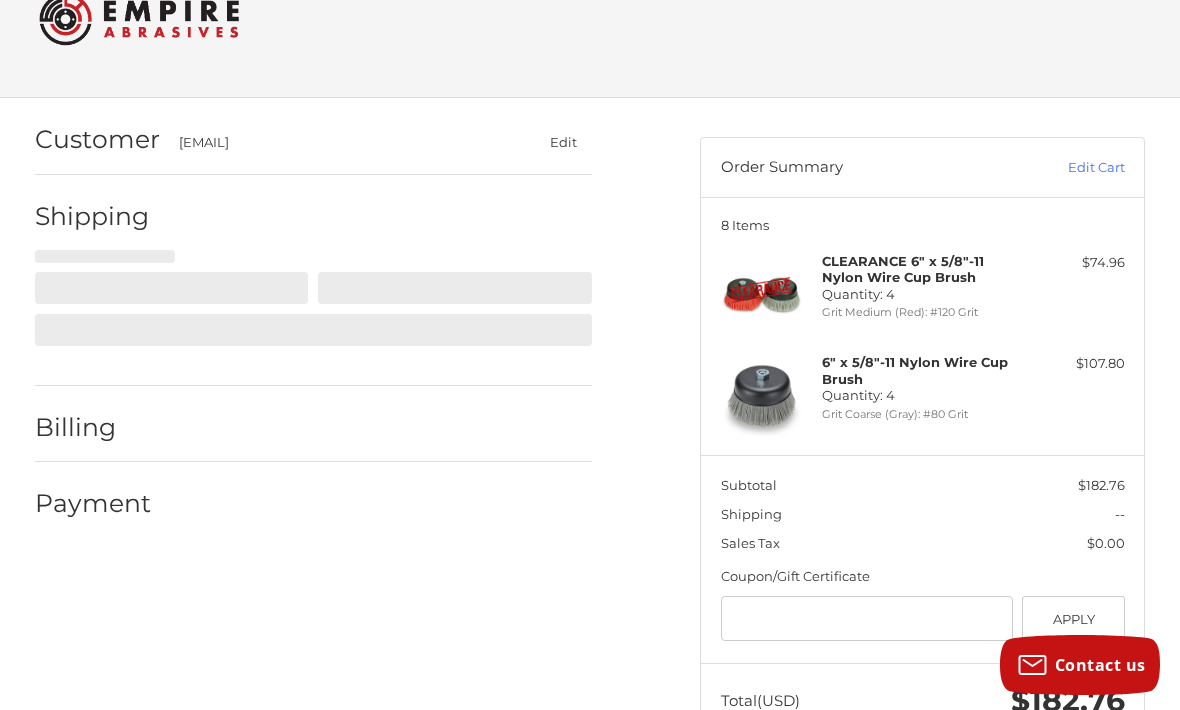 select on "**" 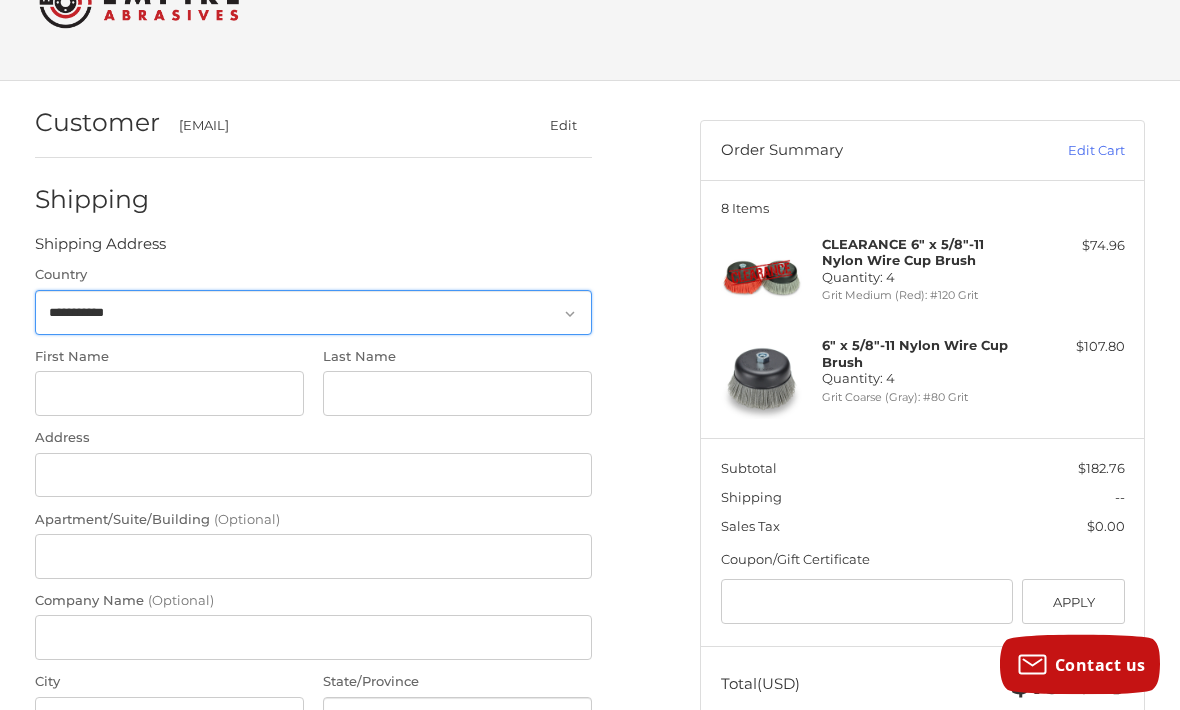 scroll, scrollTop: 77, scrollLeft: 0, axis: vertical 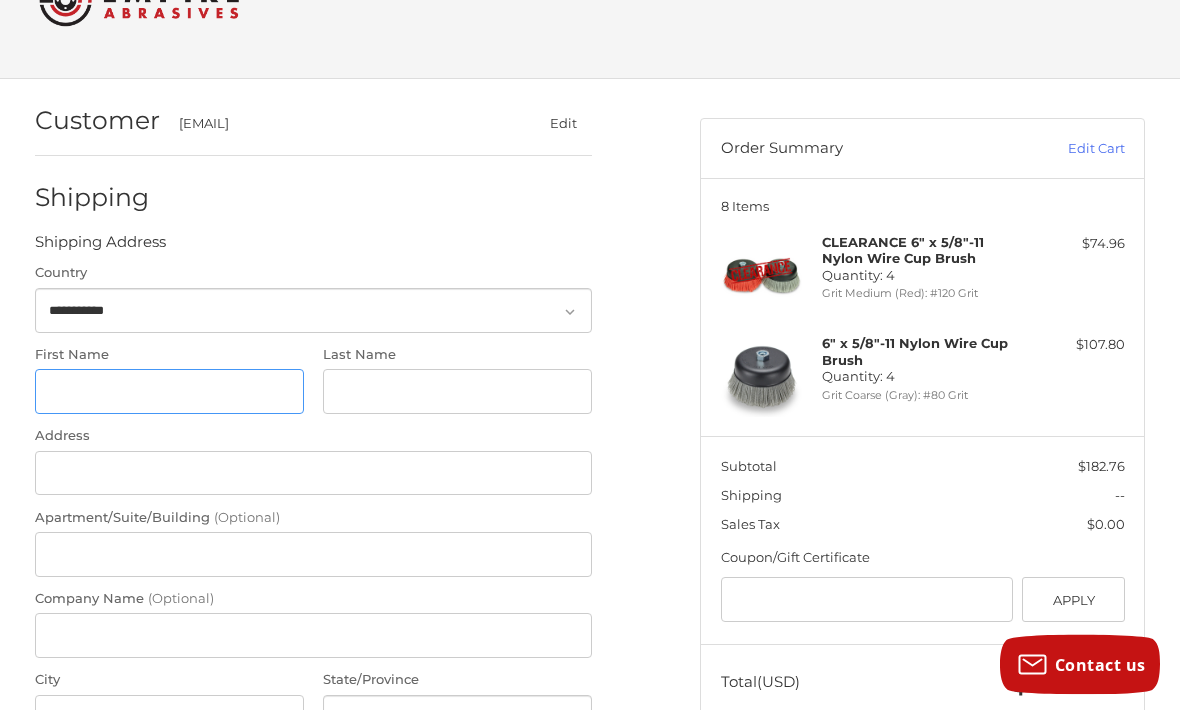 click on "First Name" at bounding box center [169, 392] 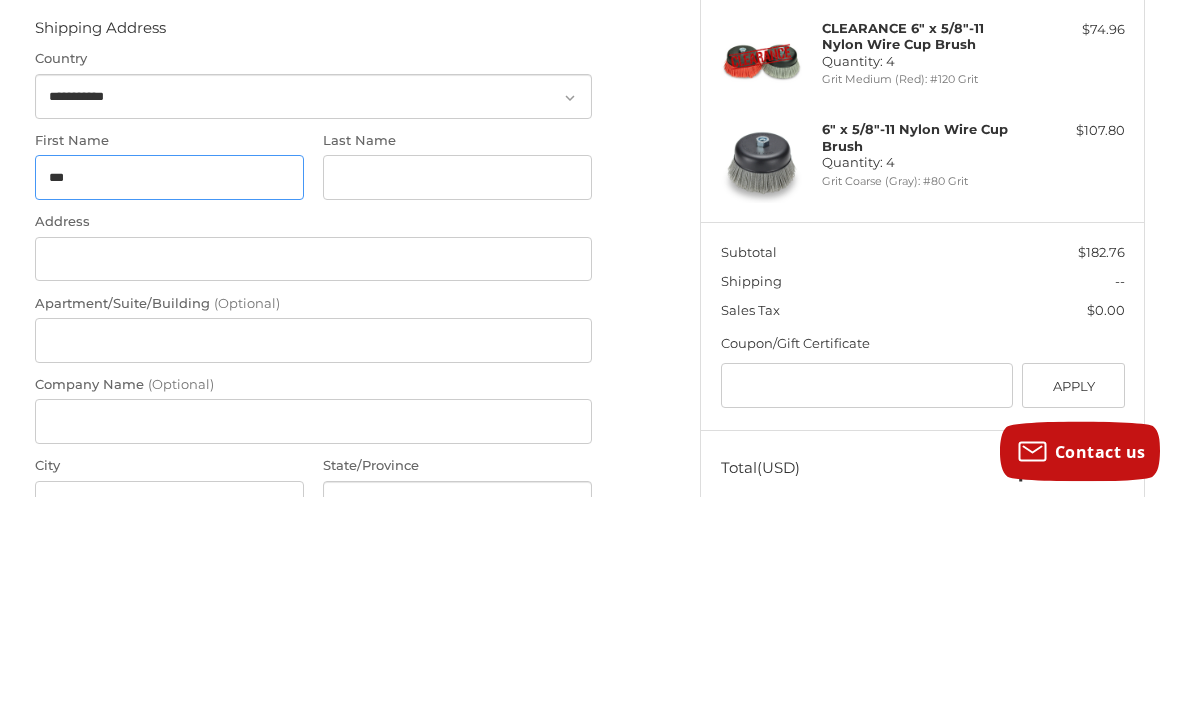 type on "***" 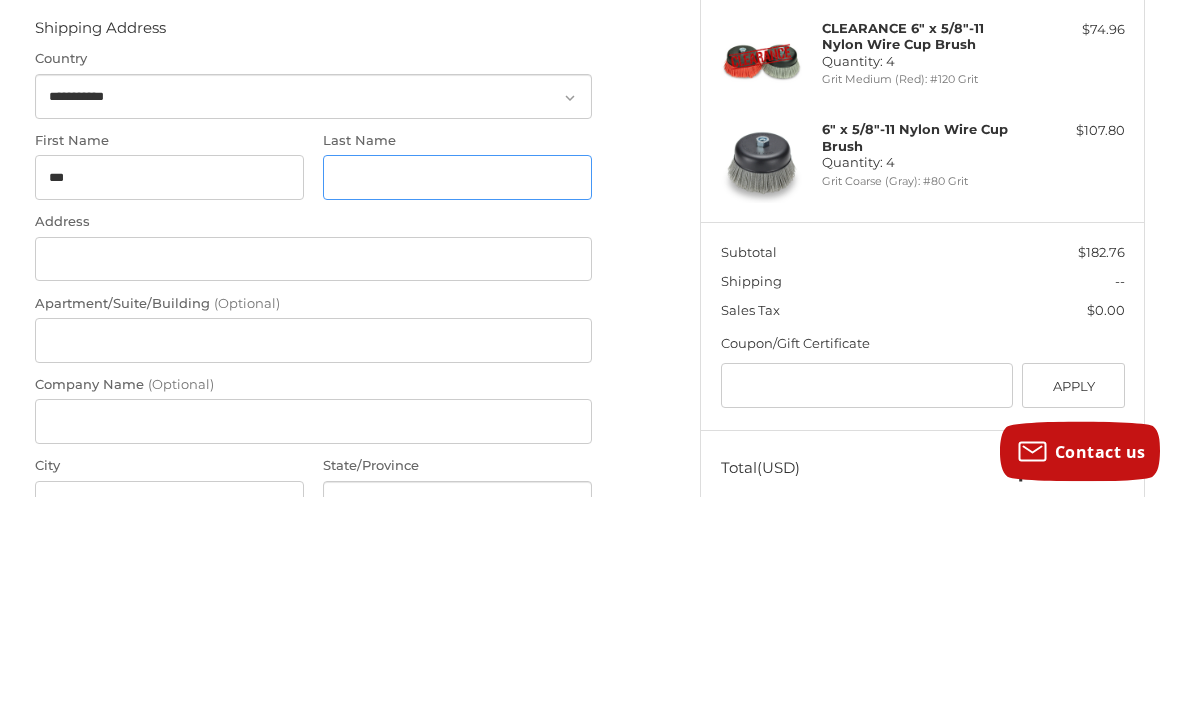 click on "Last Name" at bounding box center [457, 391] 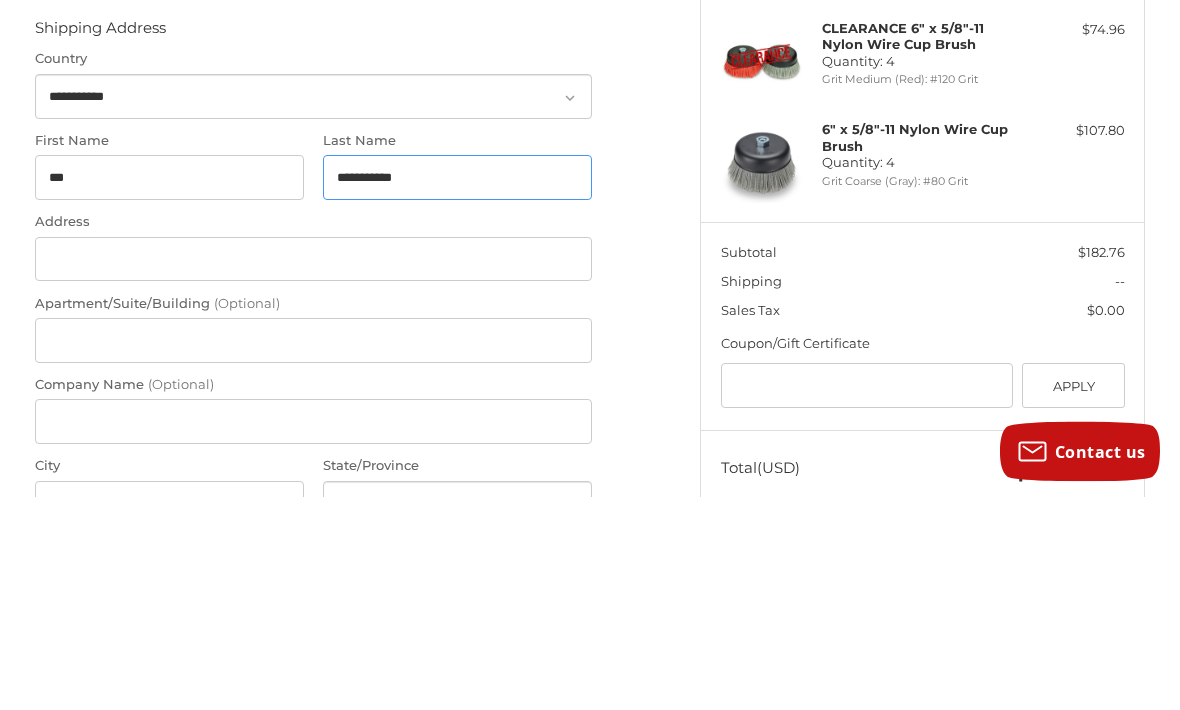 type on "**********" 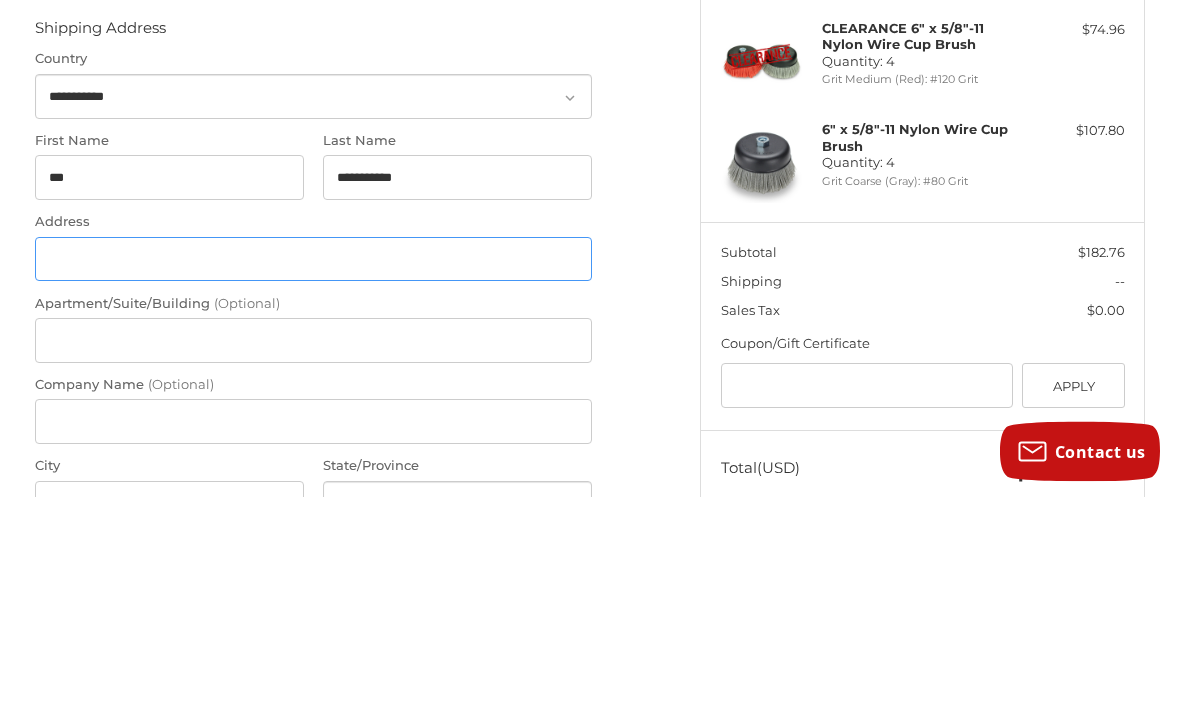 click on "Address" at bounding box center [314, 473] 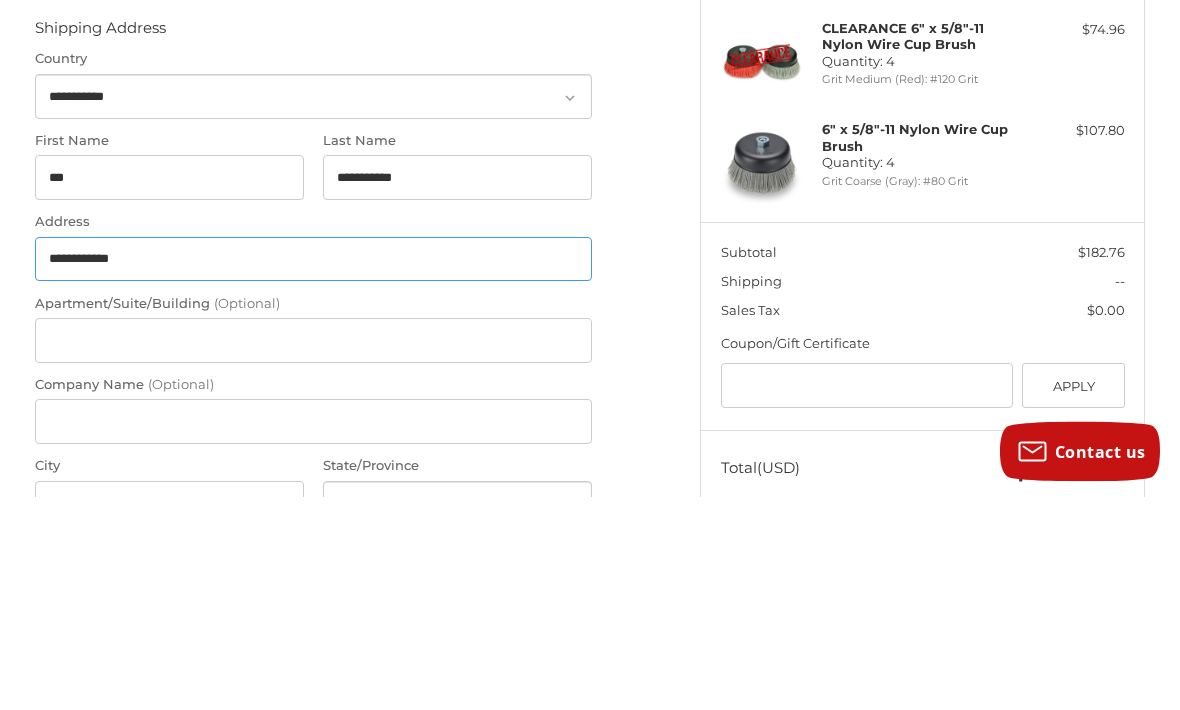 type on "**********" 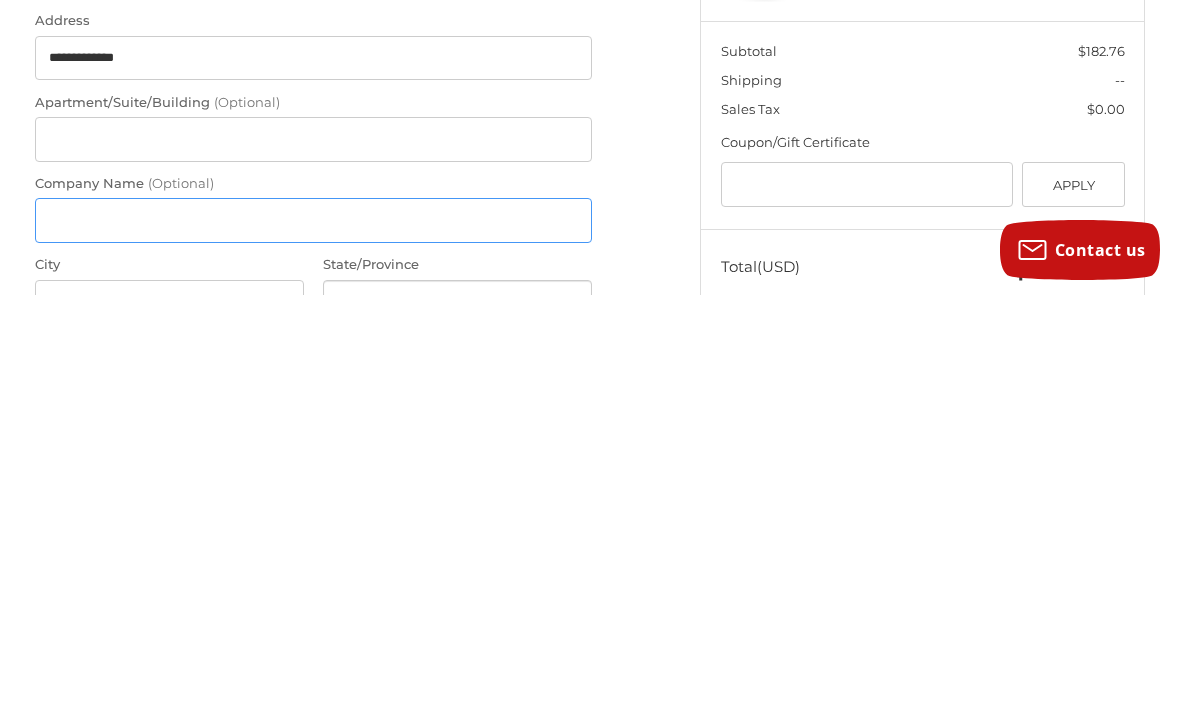 click on "Company Name   (Optional)" at bounding box center (314, 635) 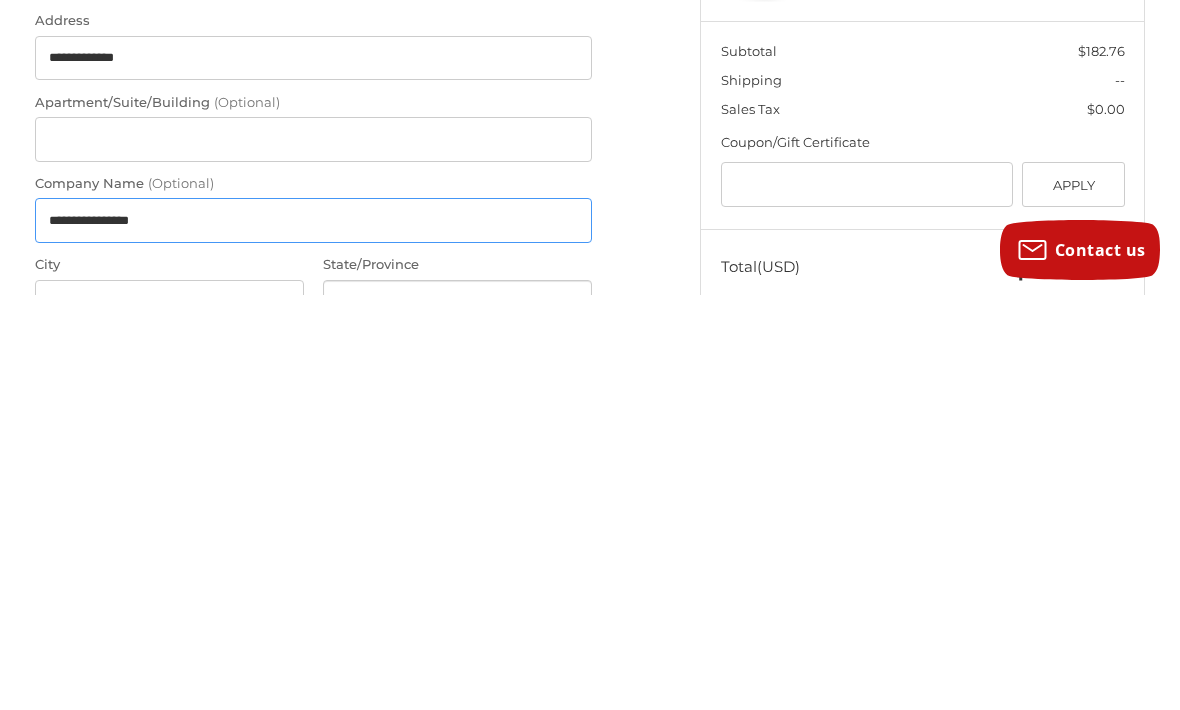 type on "**********" 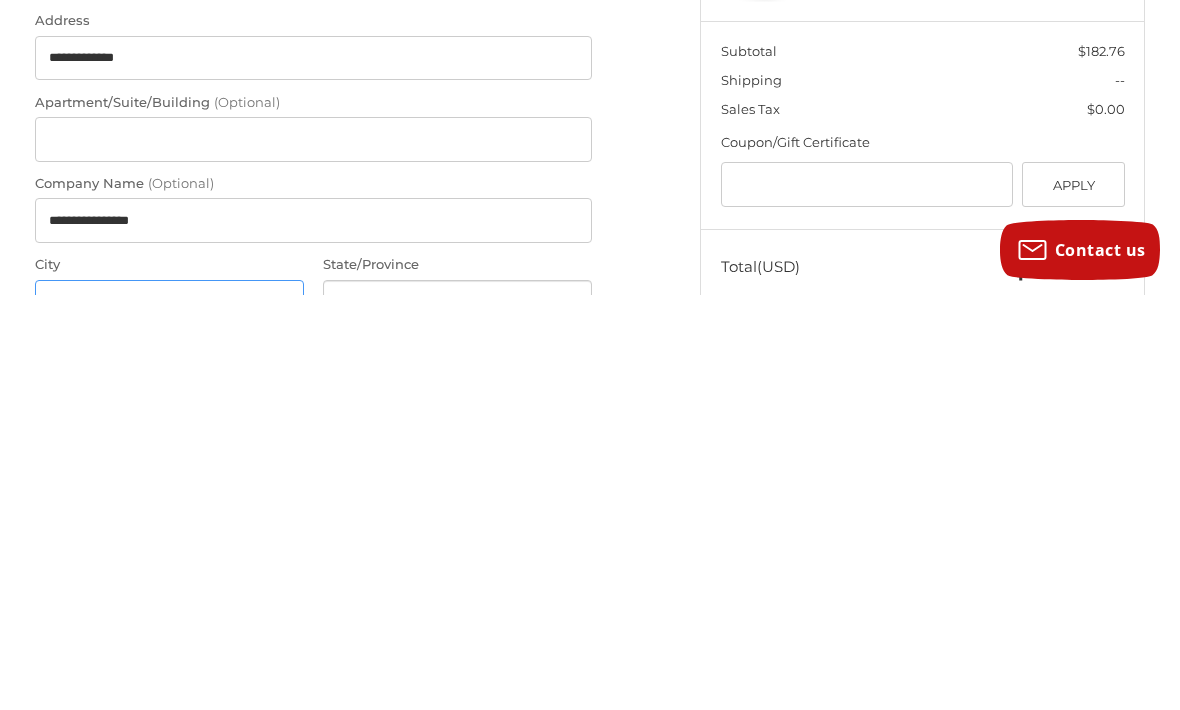 click on "City" at bounding box center (169, 717) 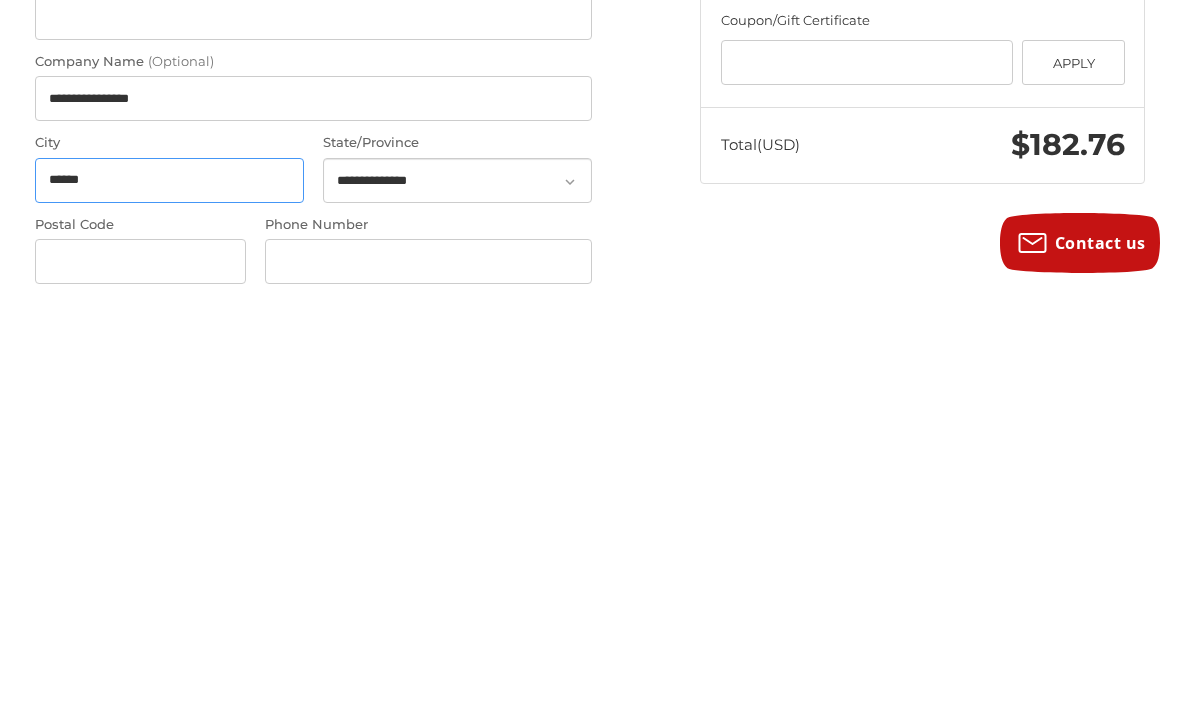 type on "******" 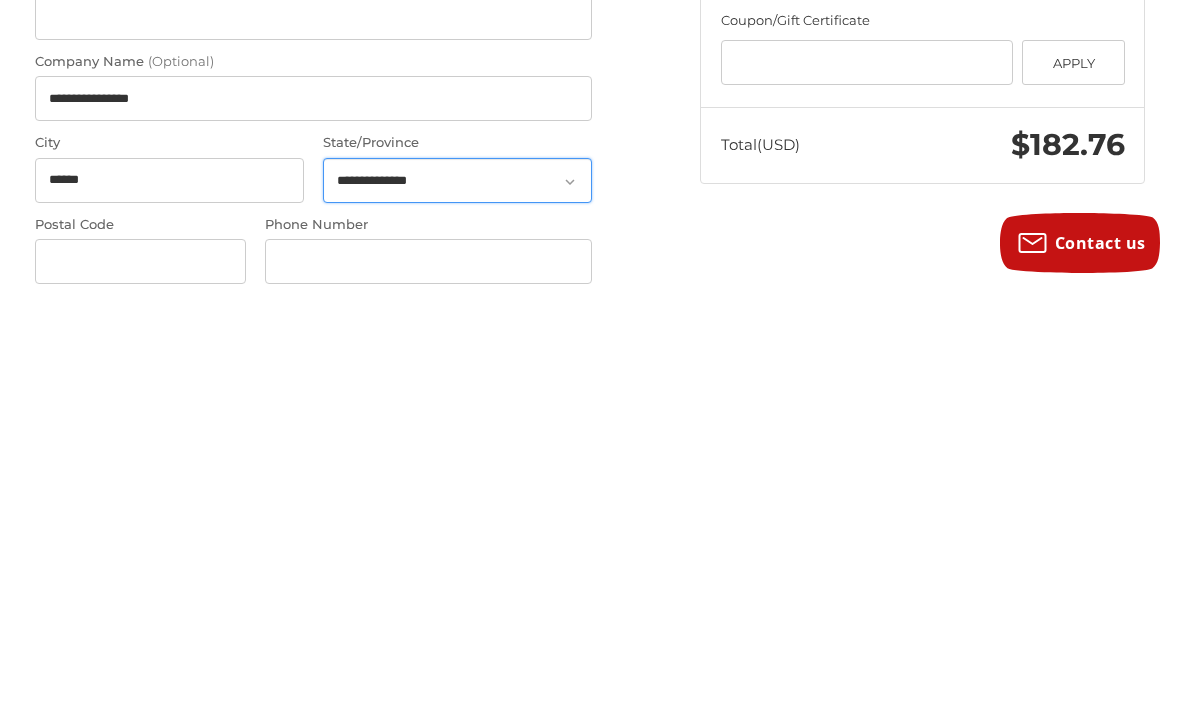 click on "**********" at bounding box center [457, 602] 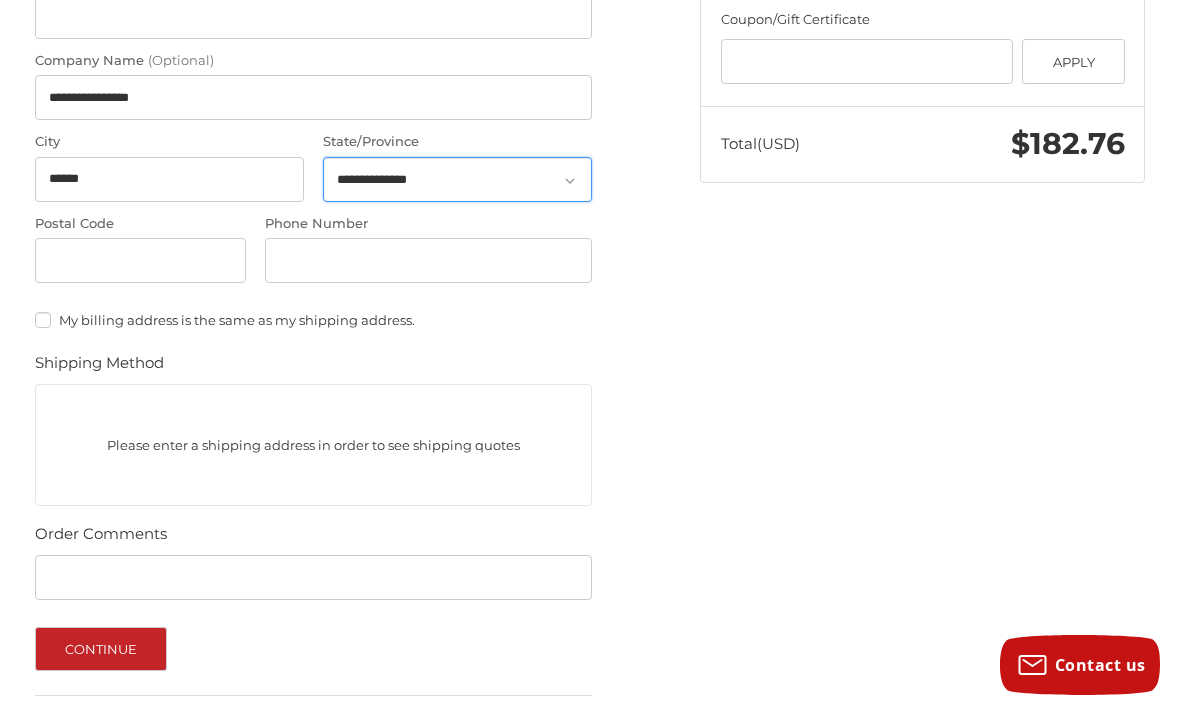 select on "**" 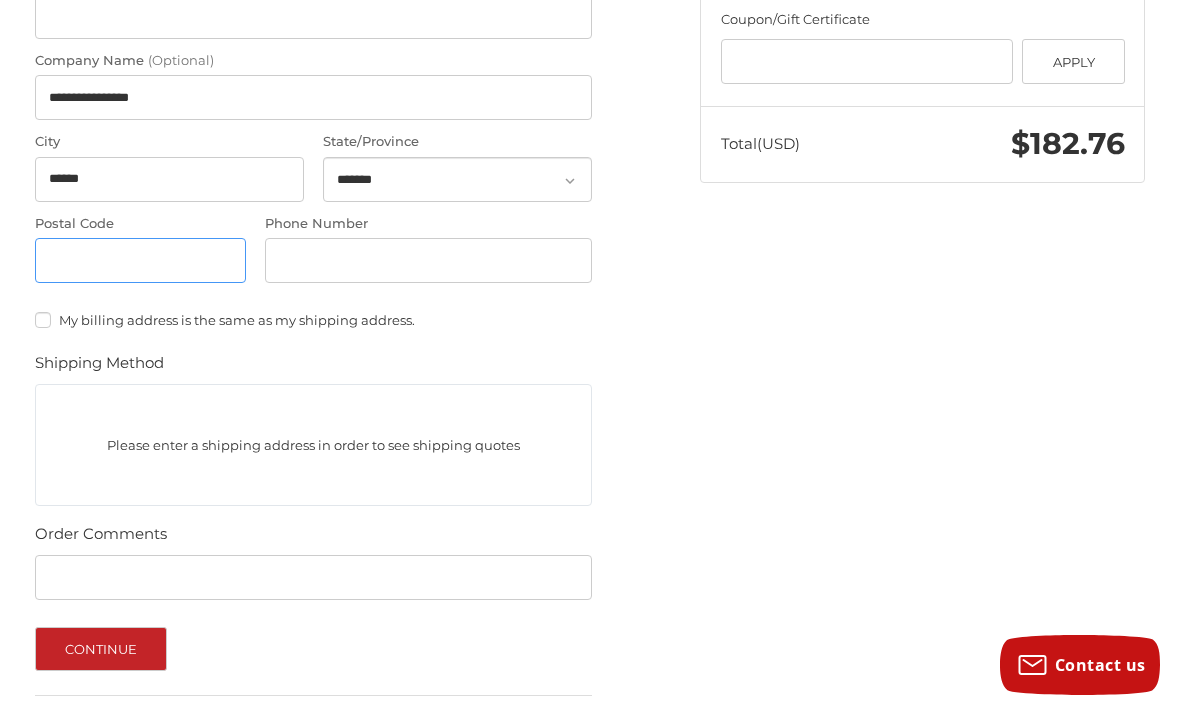 click on "Postal Code" at bounding box center (140, 260) 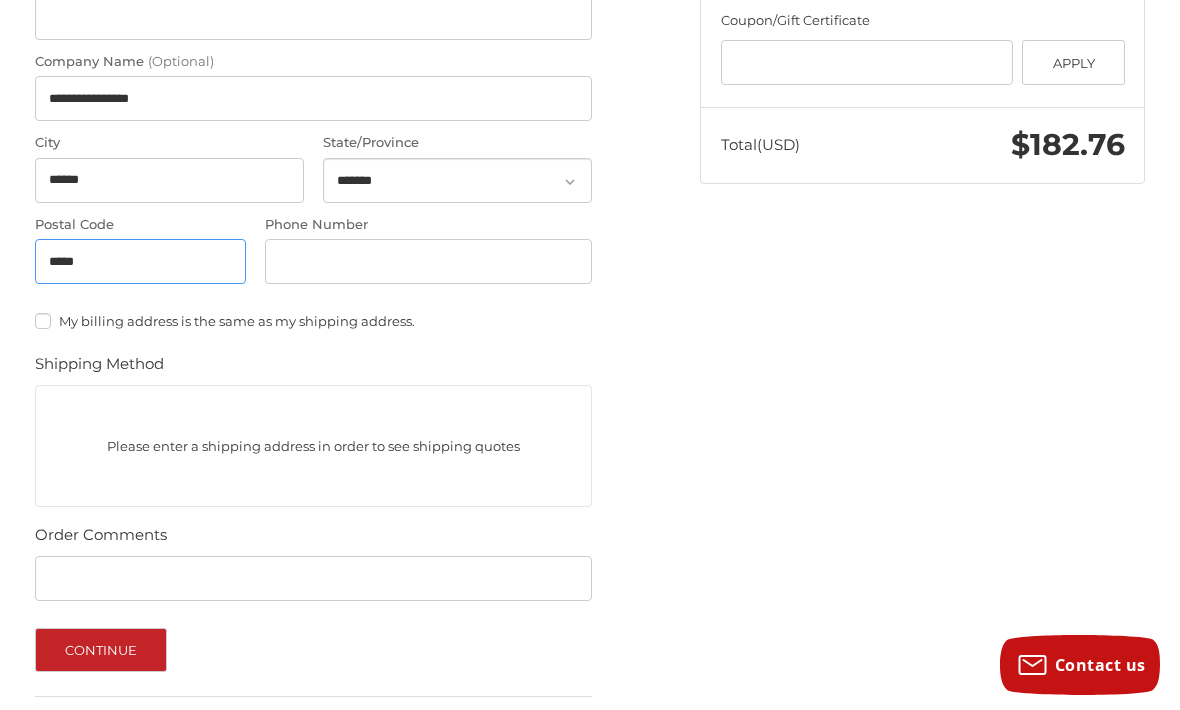 type on "*****" 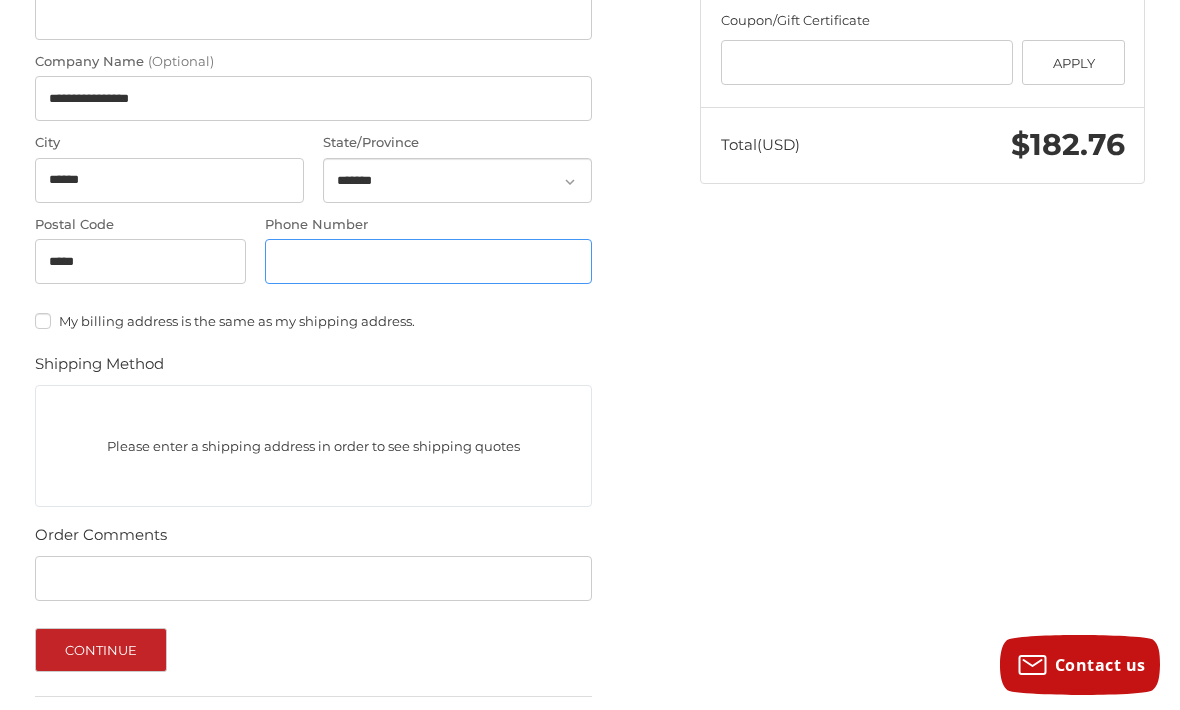 click on "Phone Number" at bounding box center (428, 261) 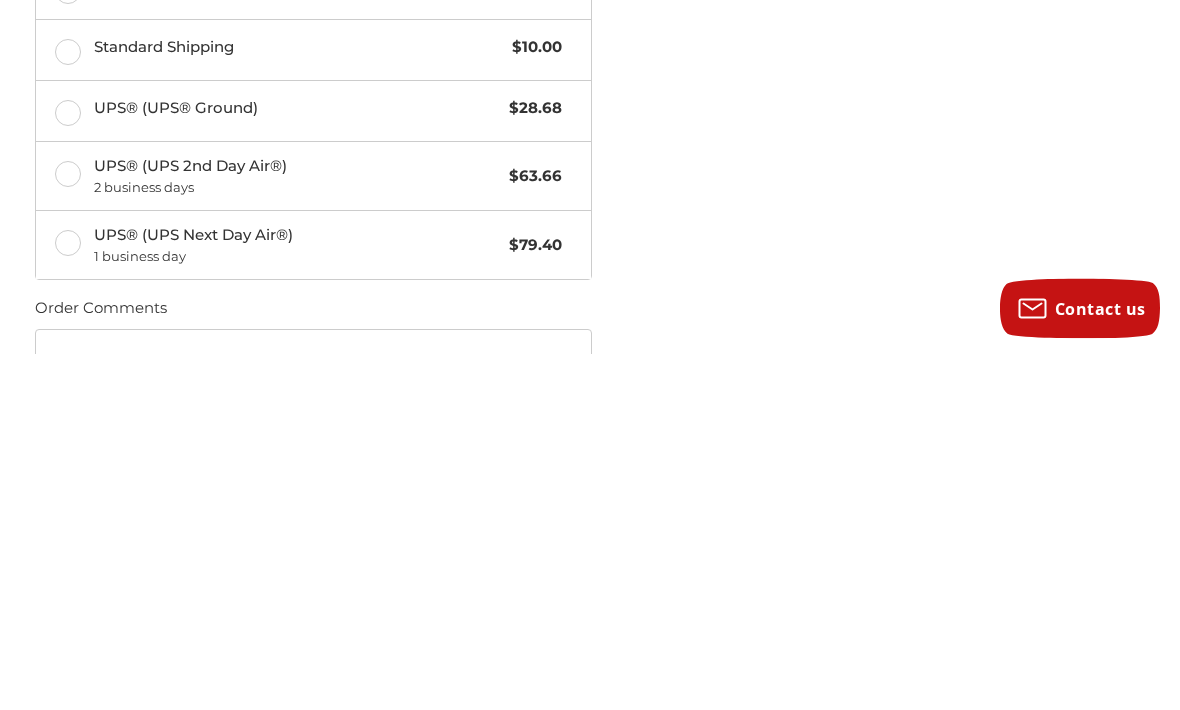 scroll, scrollTop: 687, scrollLeft: 0, axis: vertical 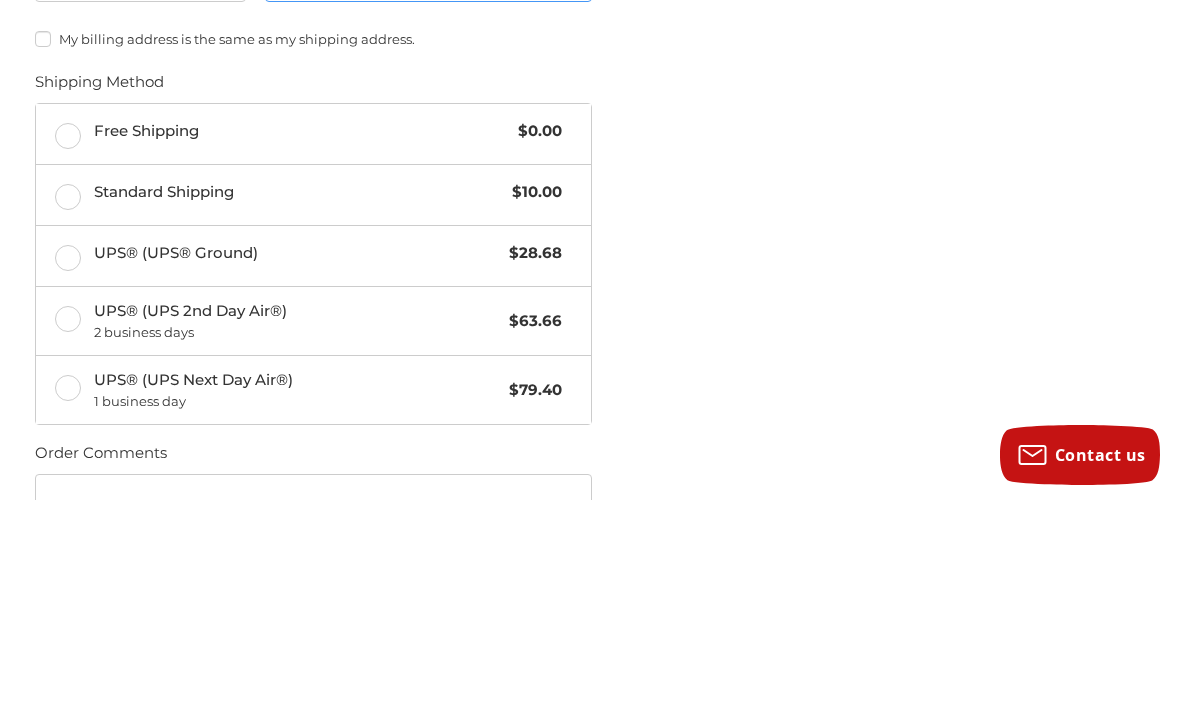 type on "**********" 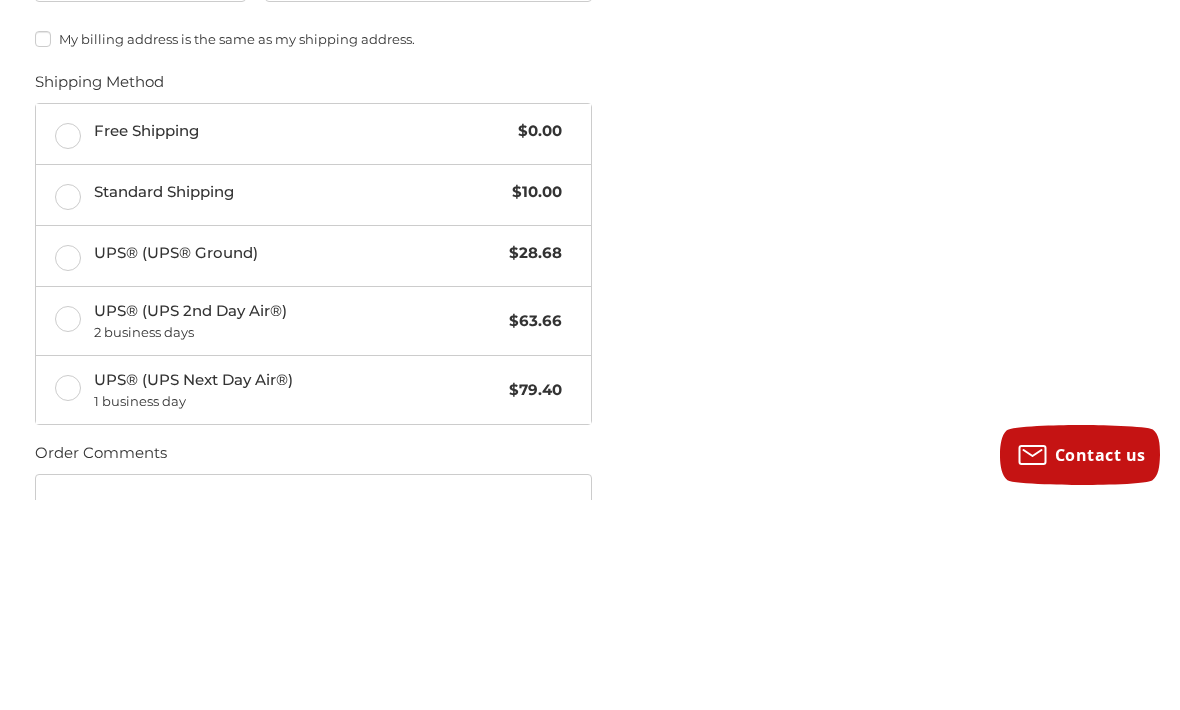 click on "Free Shipping $0.00" at bounding box center (314, 344) 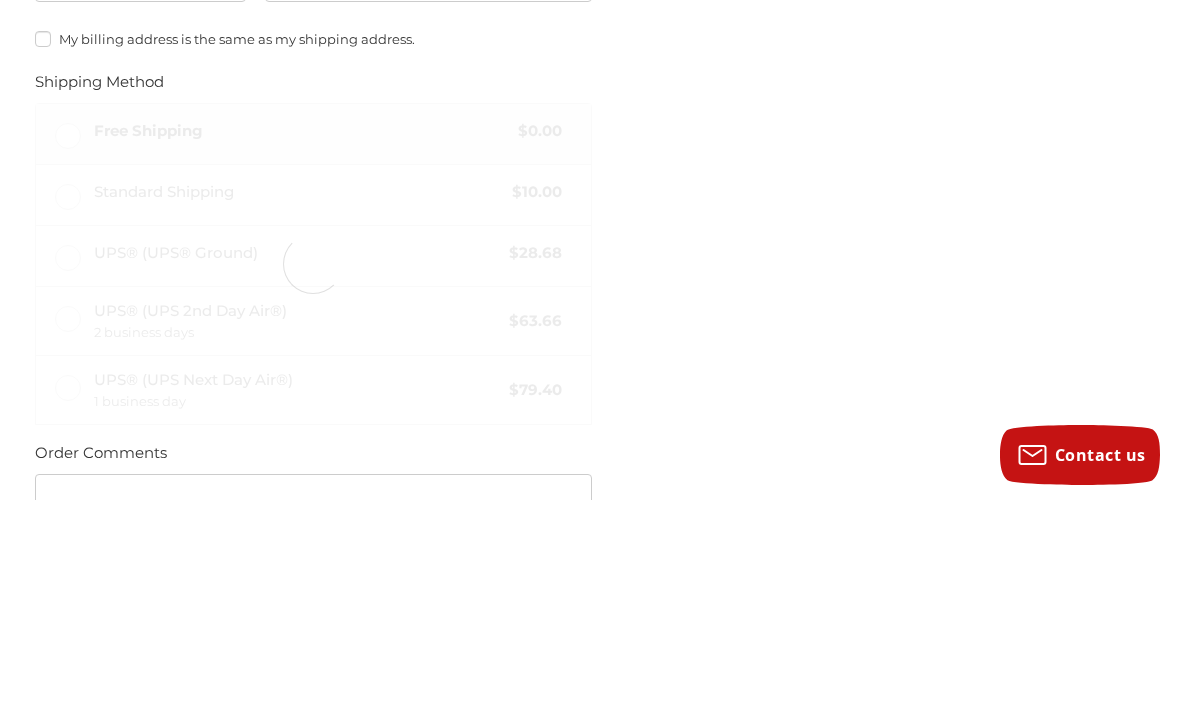scroll, scrollTop: 898, scrollLeft: 0, axis: vertical 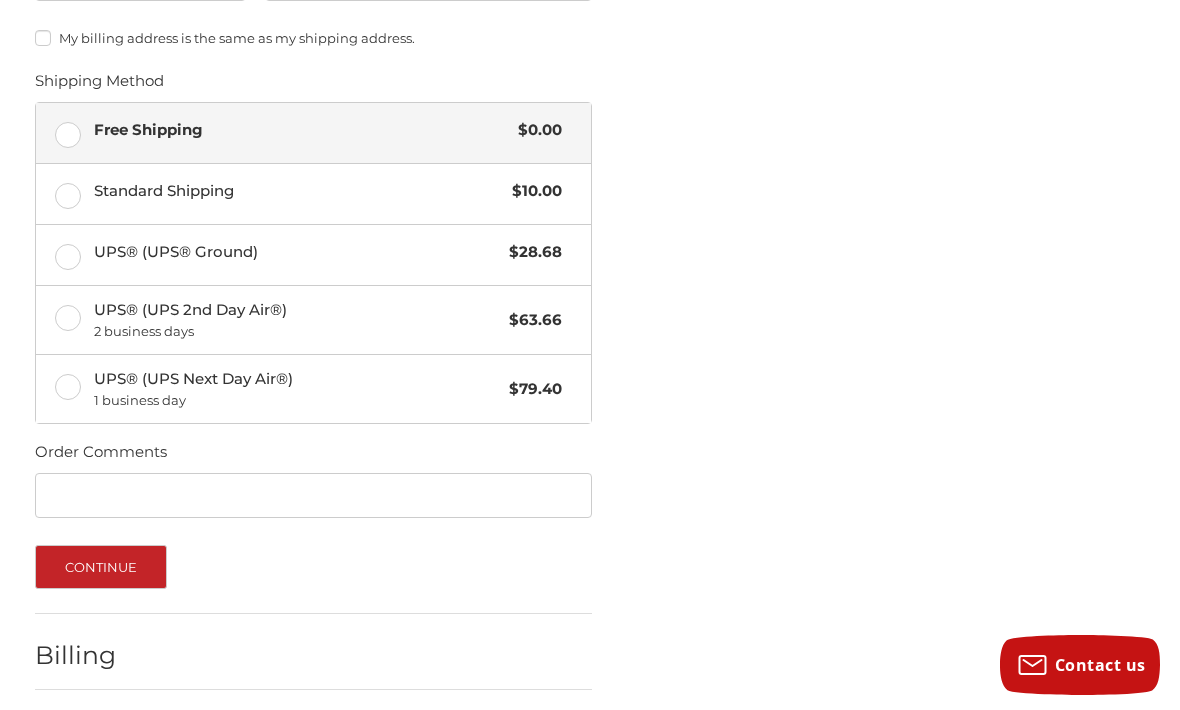click on "Continue" at bounding box center [101, 567] 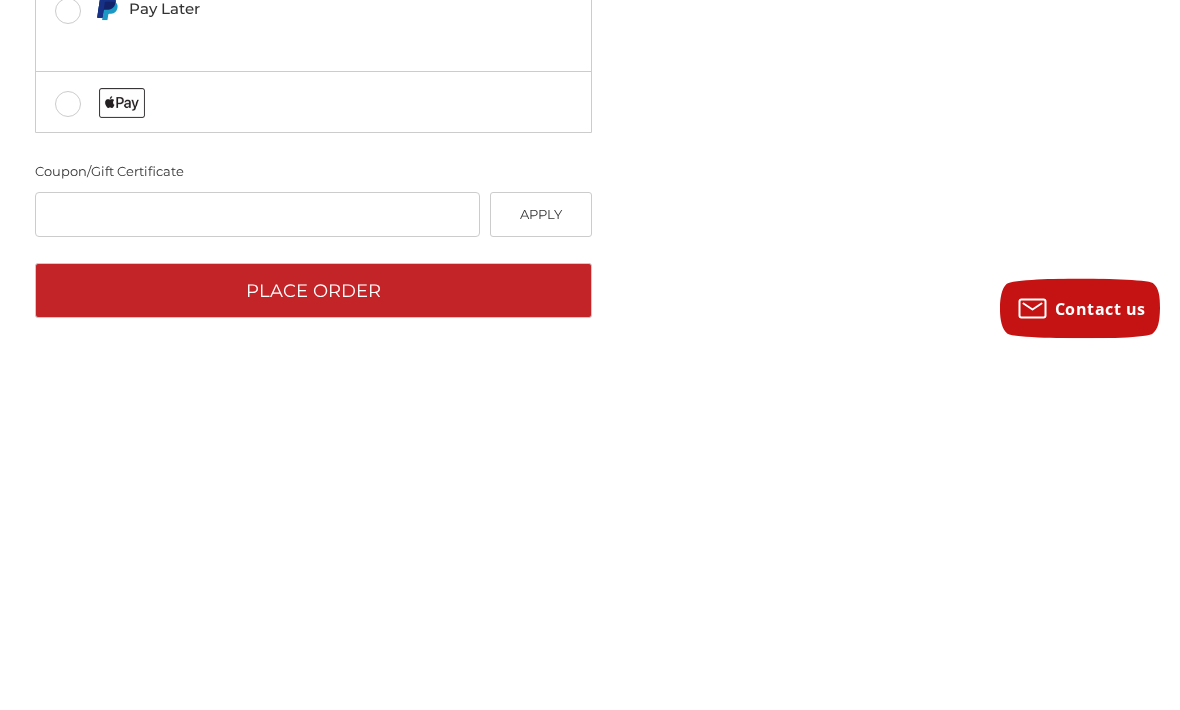 scroll, scrollTop: 593, scrollLeft: 0, axis: vertical 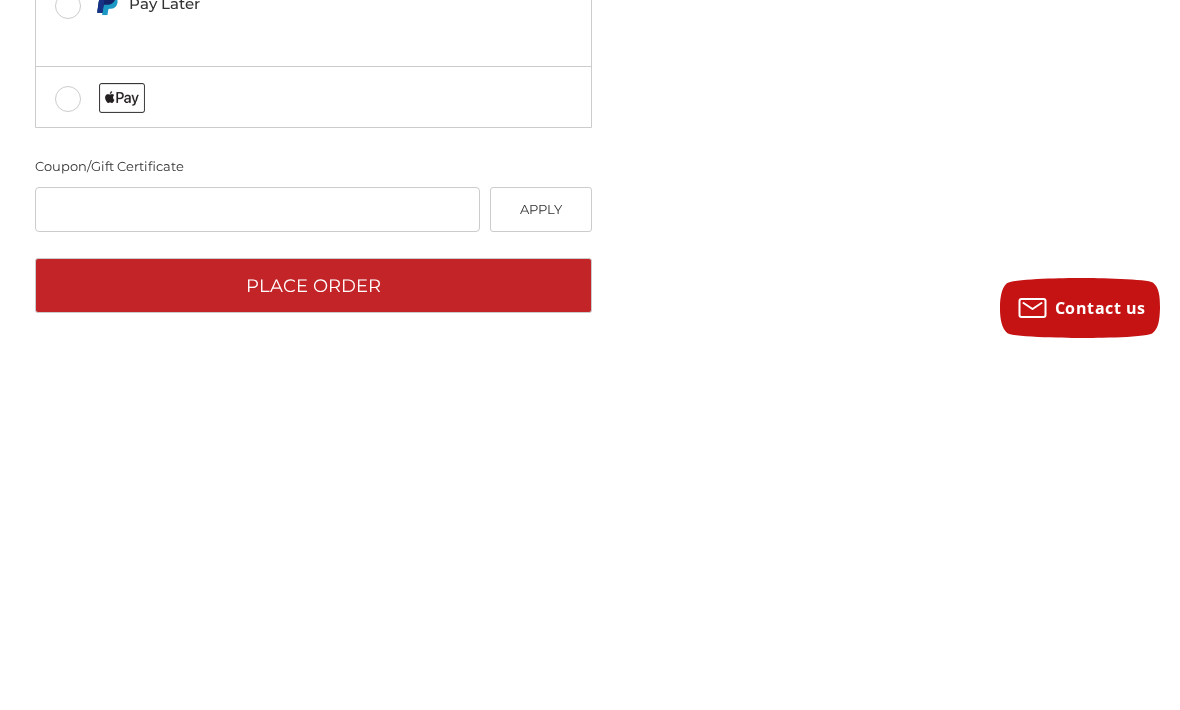 click on "Place Order" at bounding box center [314, 642] 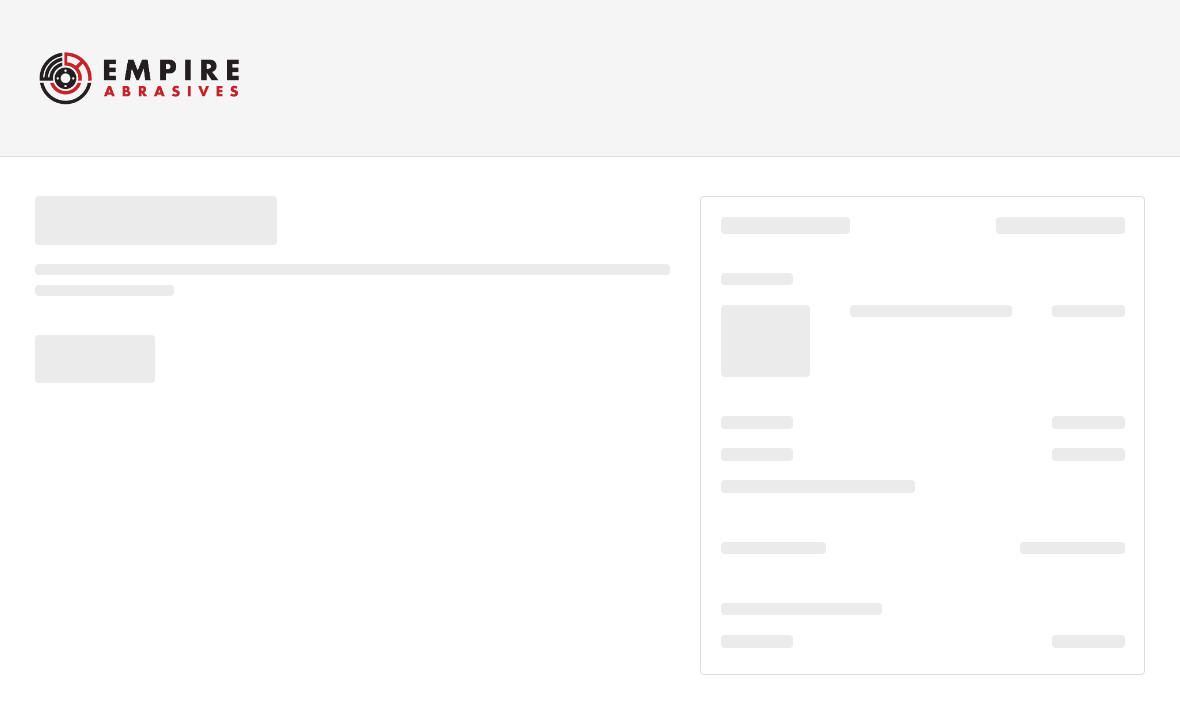 scroll, scrollTop: 0, scrollLeft: 0, axis: both 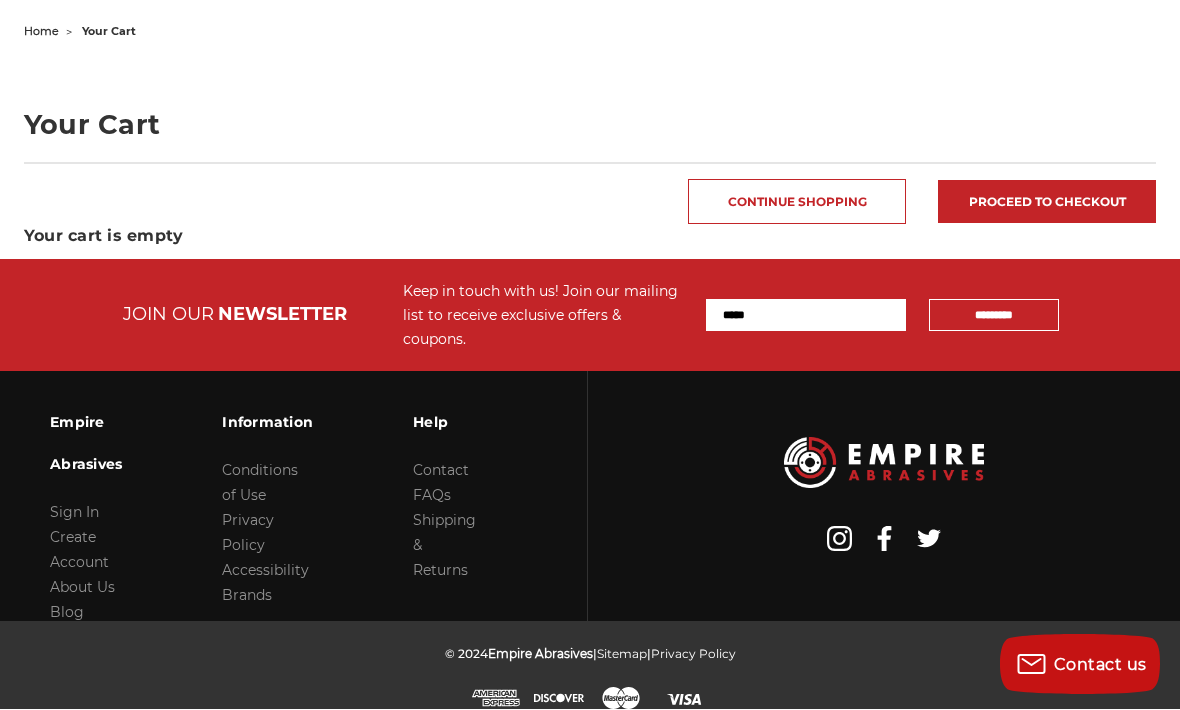 click on "About Us" at bounding box center (82, 588) 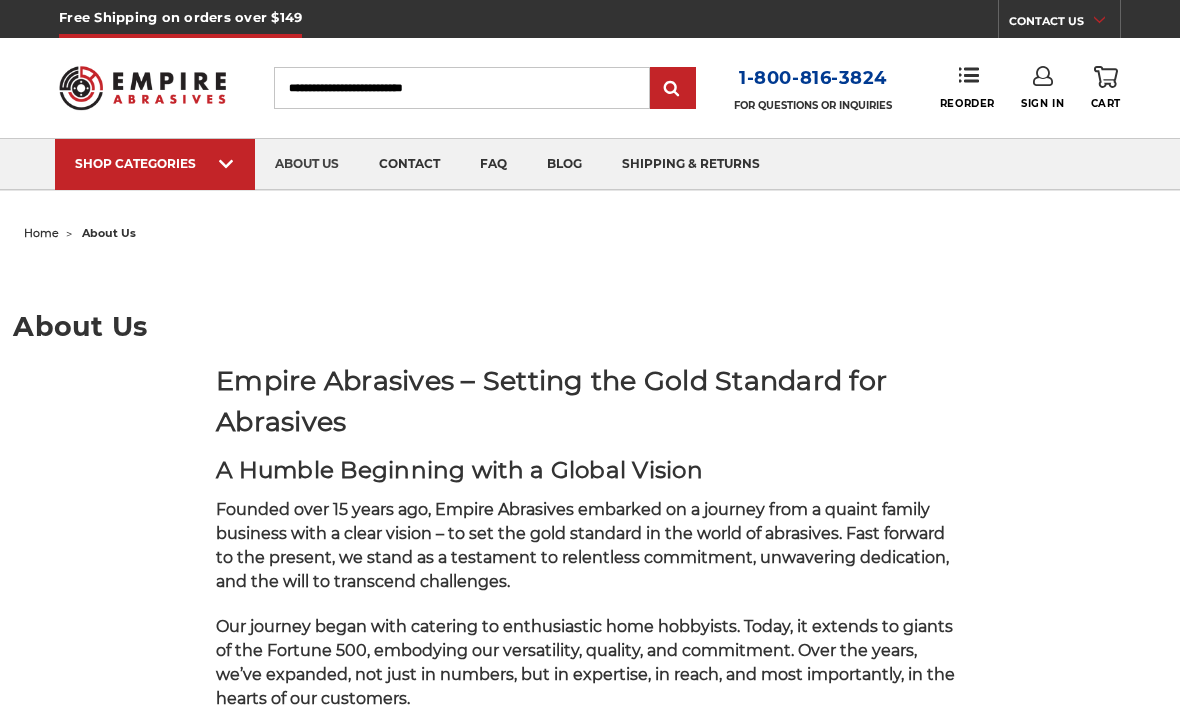 scroll, scrollTop: 0, scrollLeft: 0, axis: both 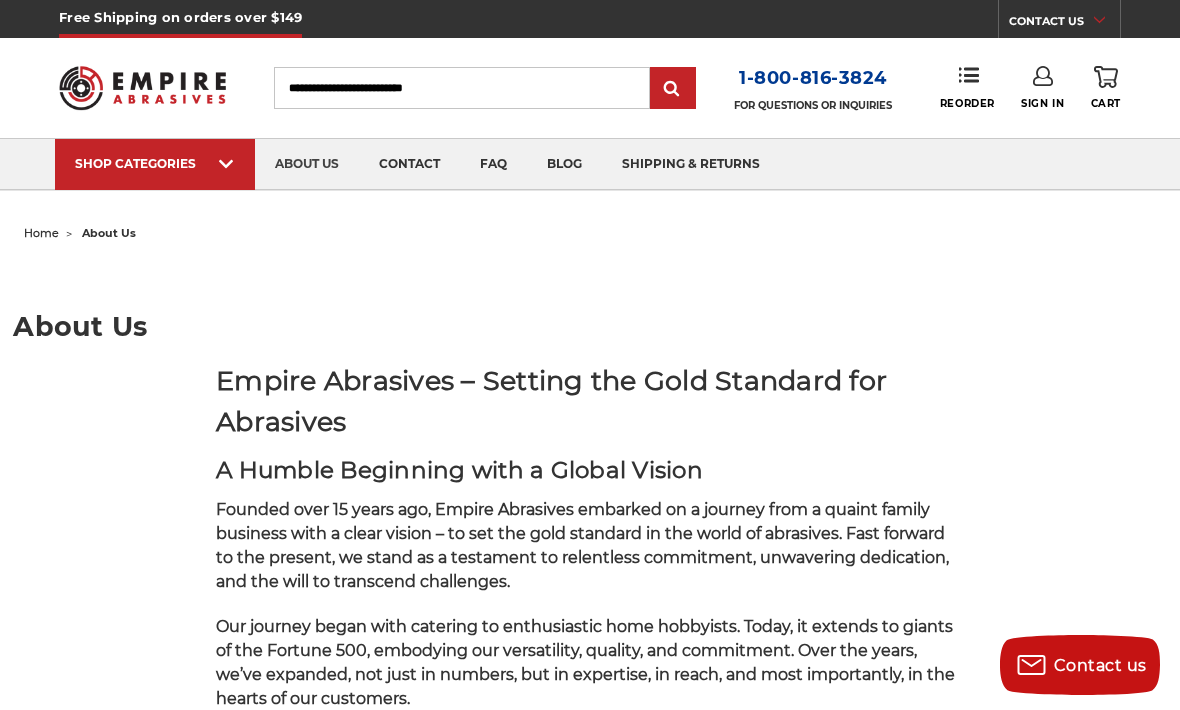 click on "shipping & returns" at bounding box center (691, 164) 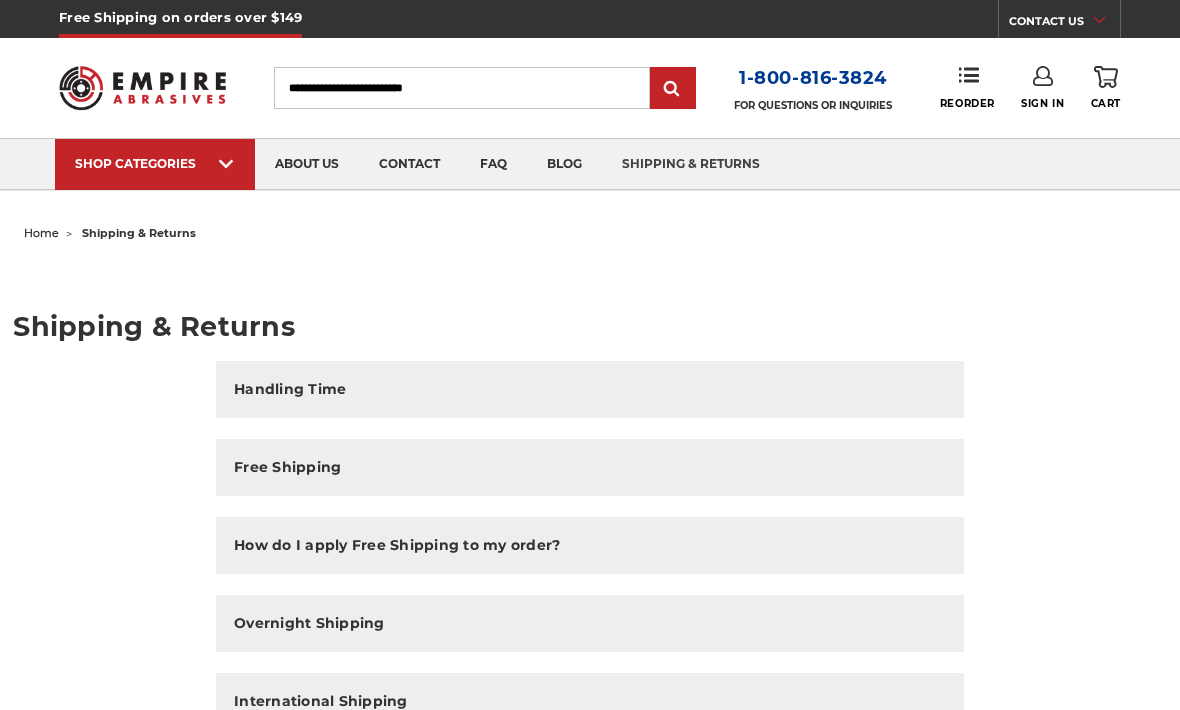 scroll, scrollTop: 0, scrollLeft: 0, axis: both 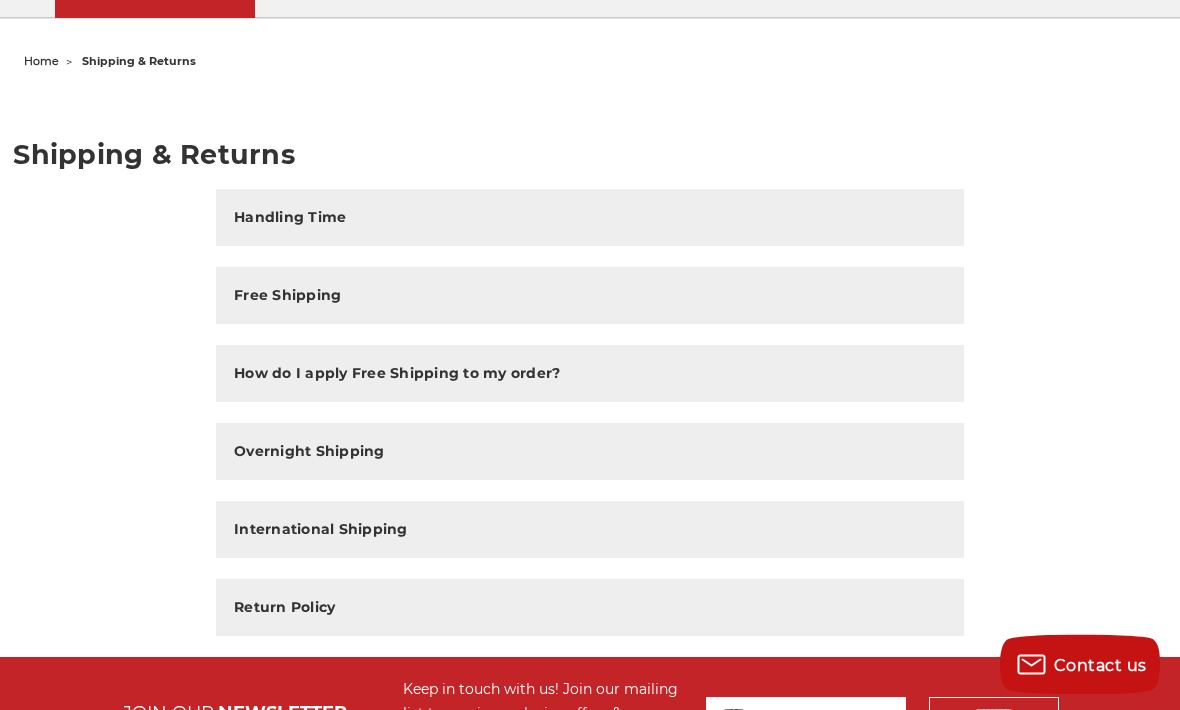 click on "International Shipping" at bounding box center (321, 530) 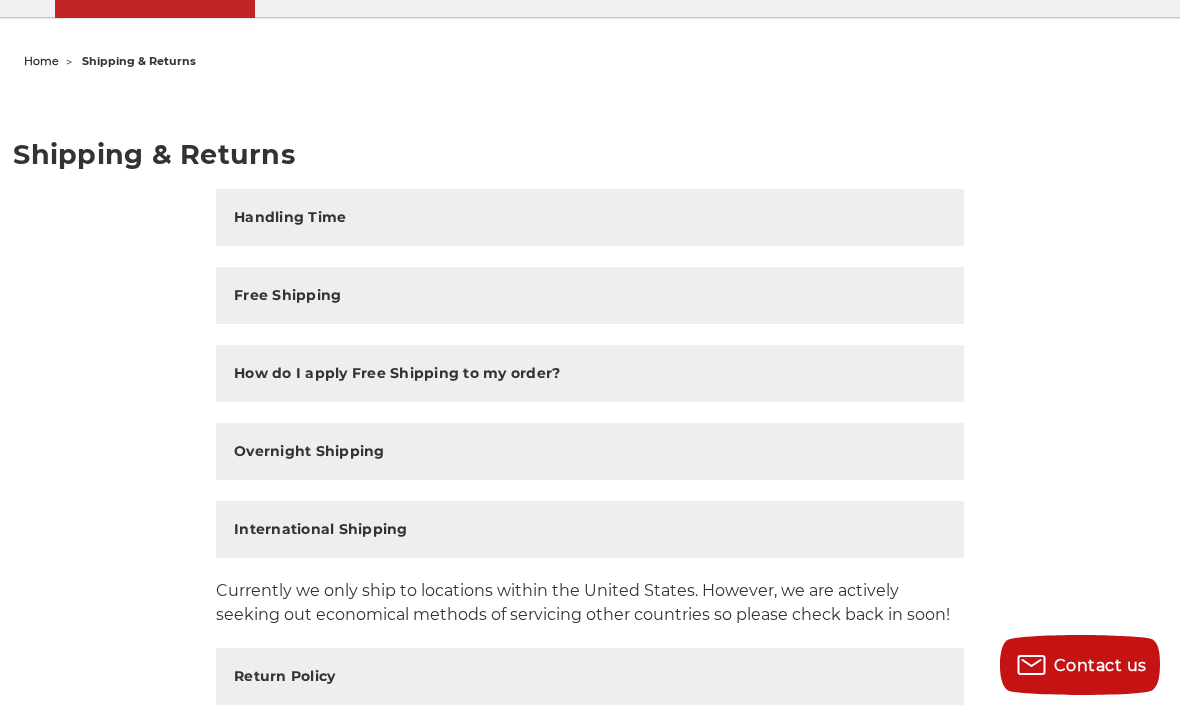 click on "Free Shipping" at bounding box center (590, 295) 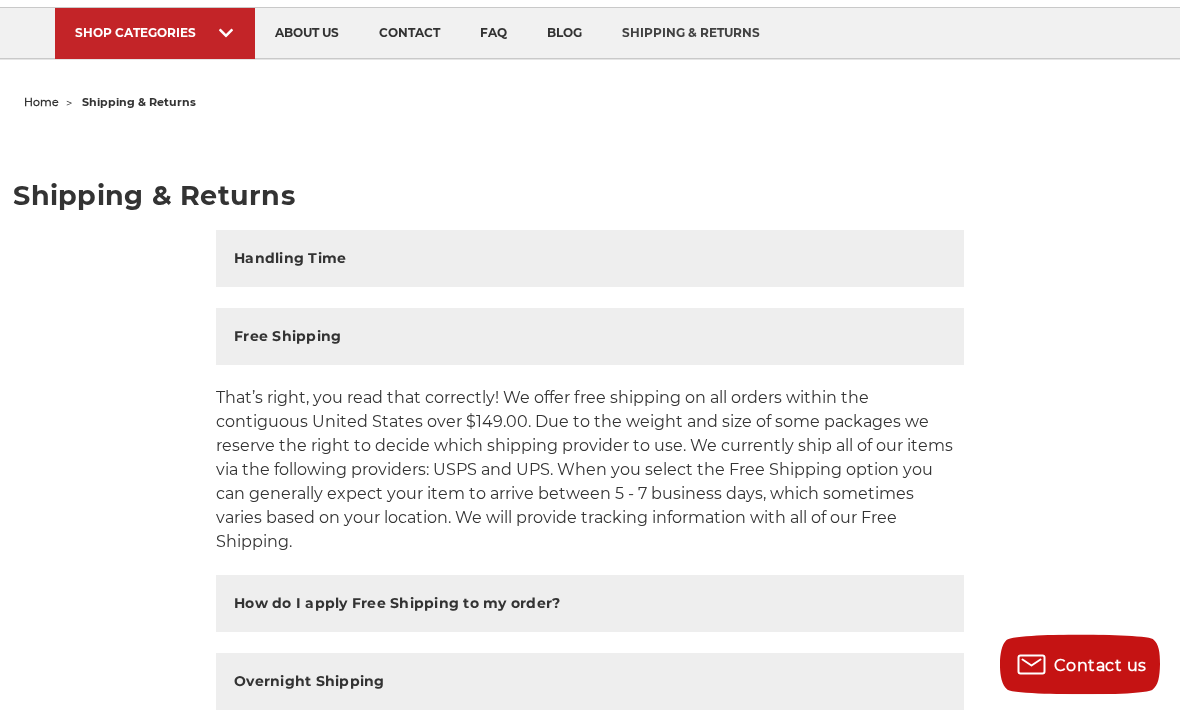 scroll, scrollTop: 0, scrollLeft: 0, axis: both 